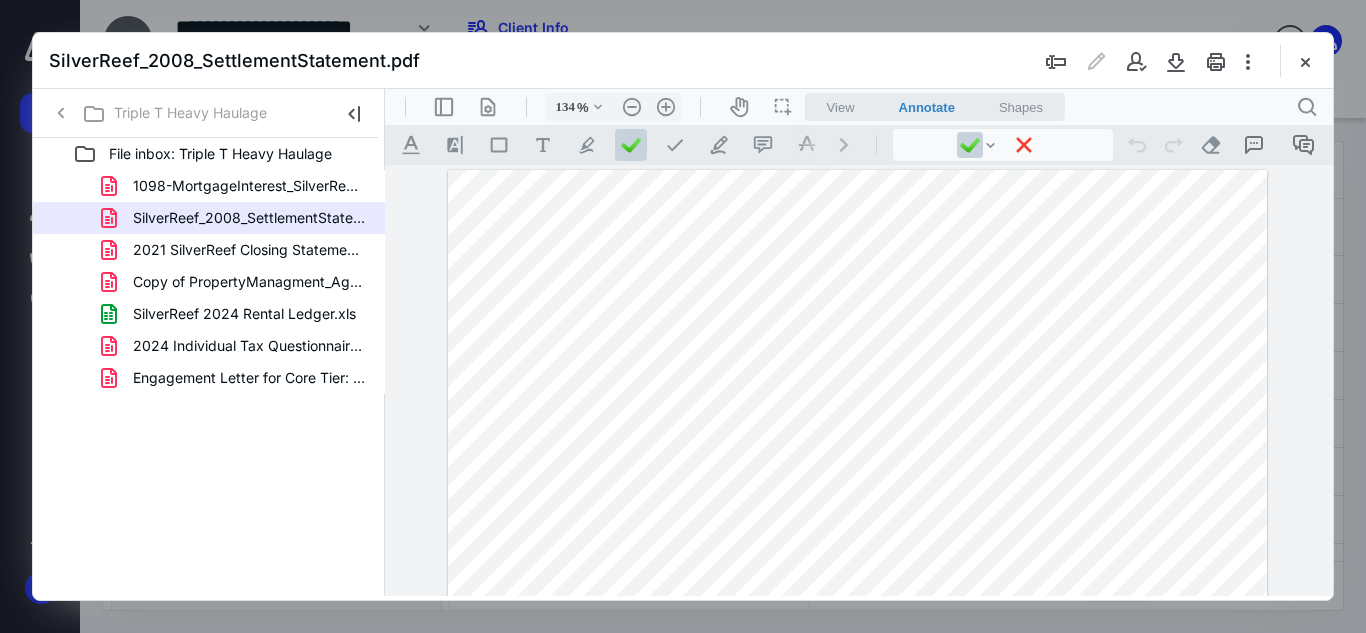 scroll, scrollTop: 0, scrollLeft: 0, axis: both 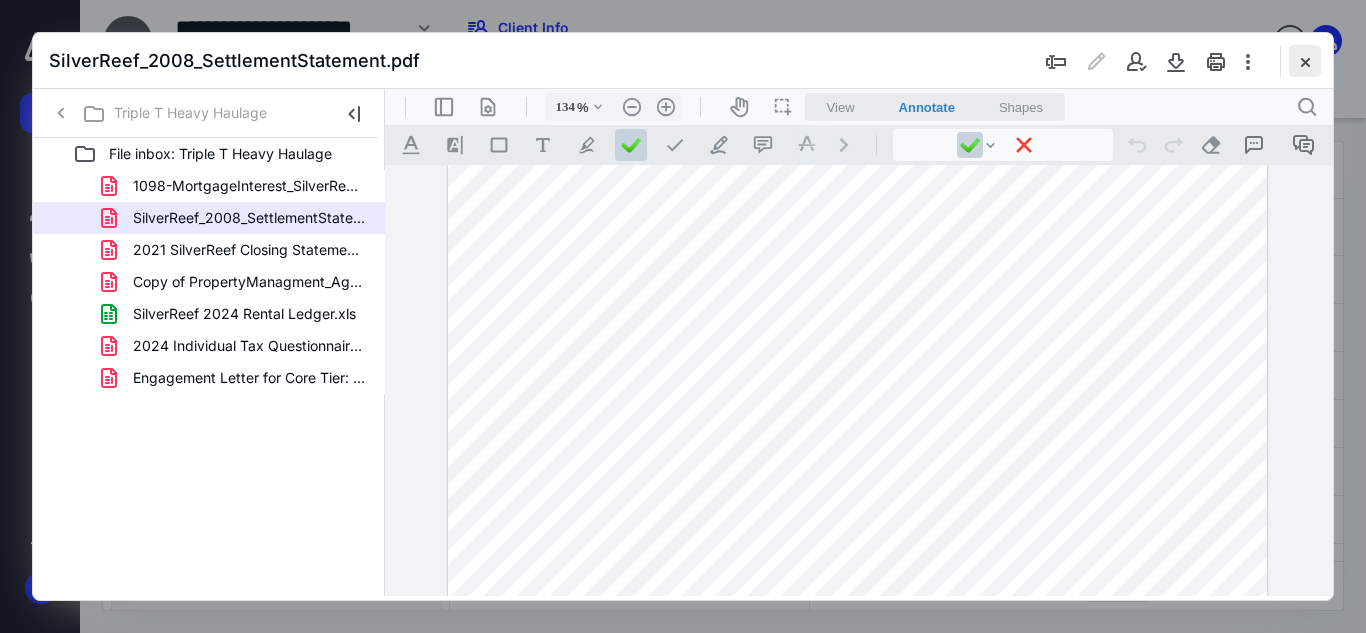 click at bounding box center (1305, 61) 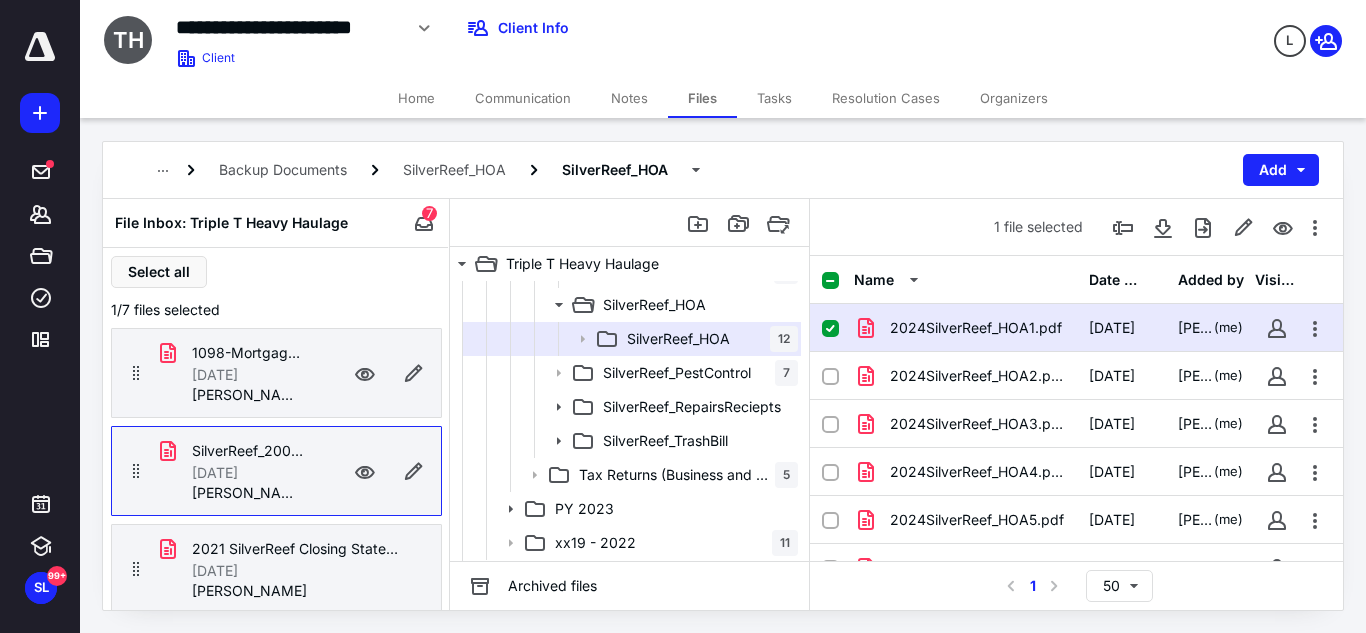 scroll, scrollTop: 200, scrollLeft: 0, axis: vertical 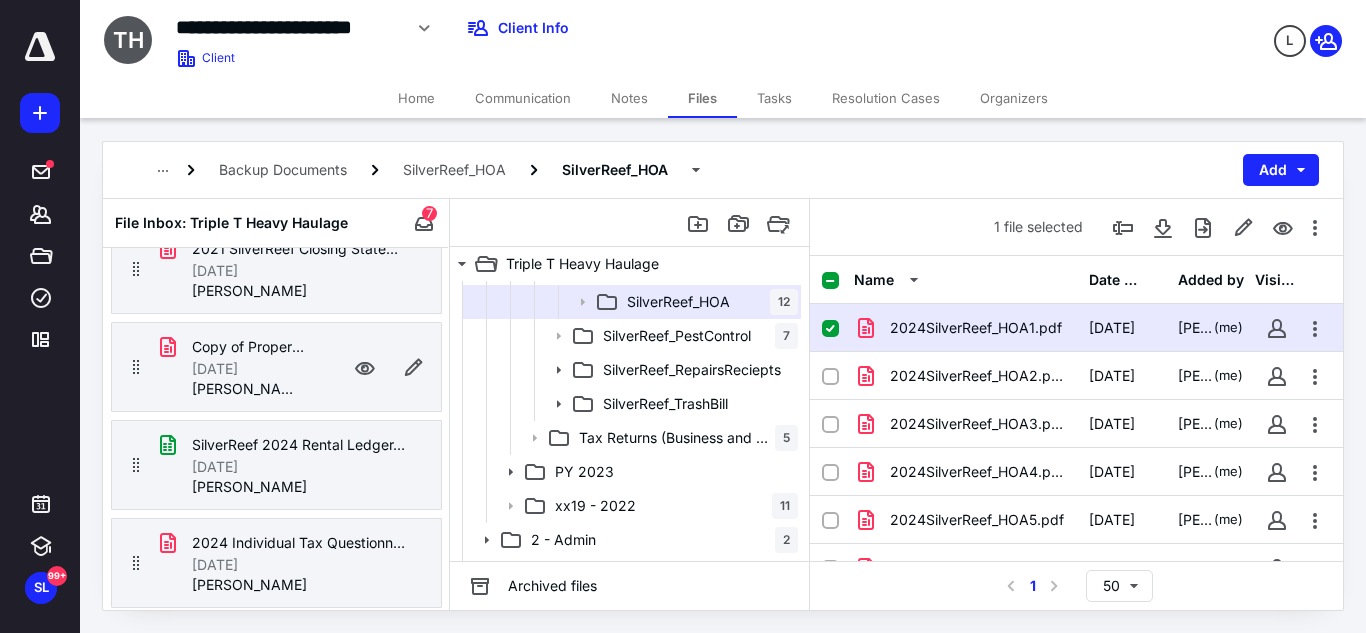 click on "[DATE]" at bounding box center [215, 369] 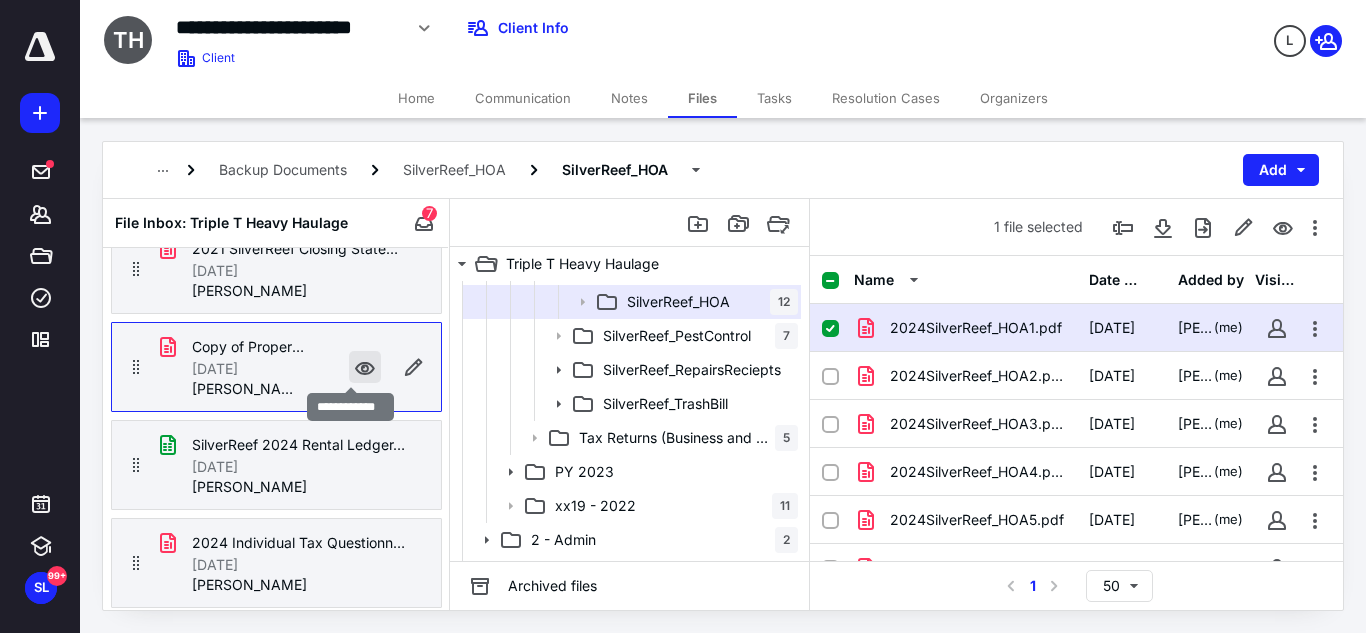 click at bounding box center (365, 367) 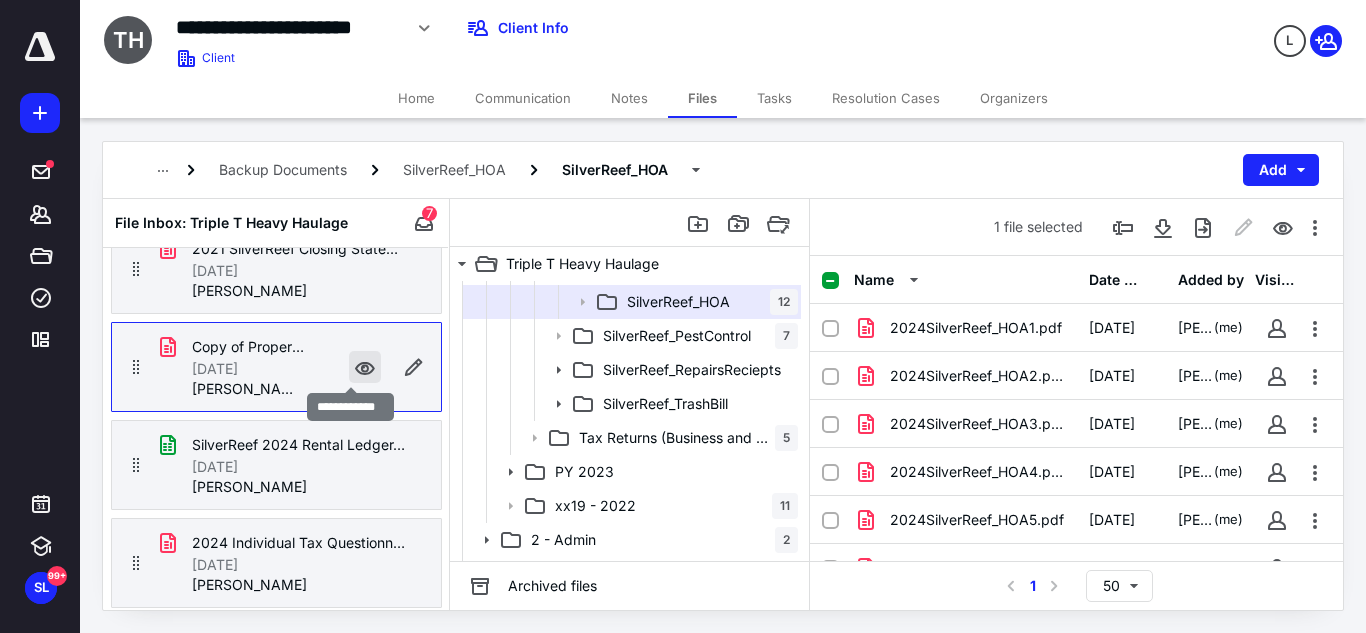 checkbox on "false" 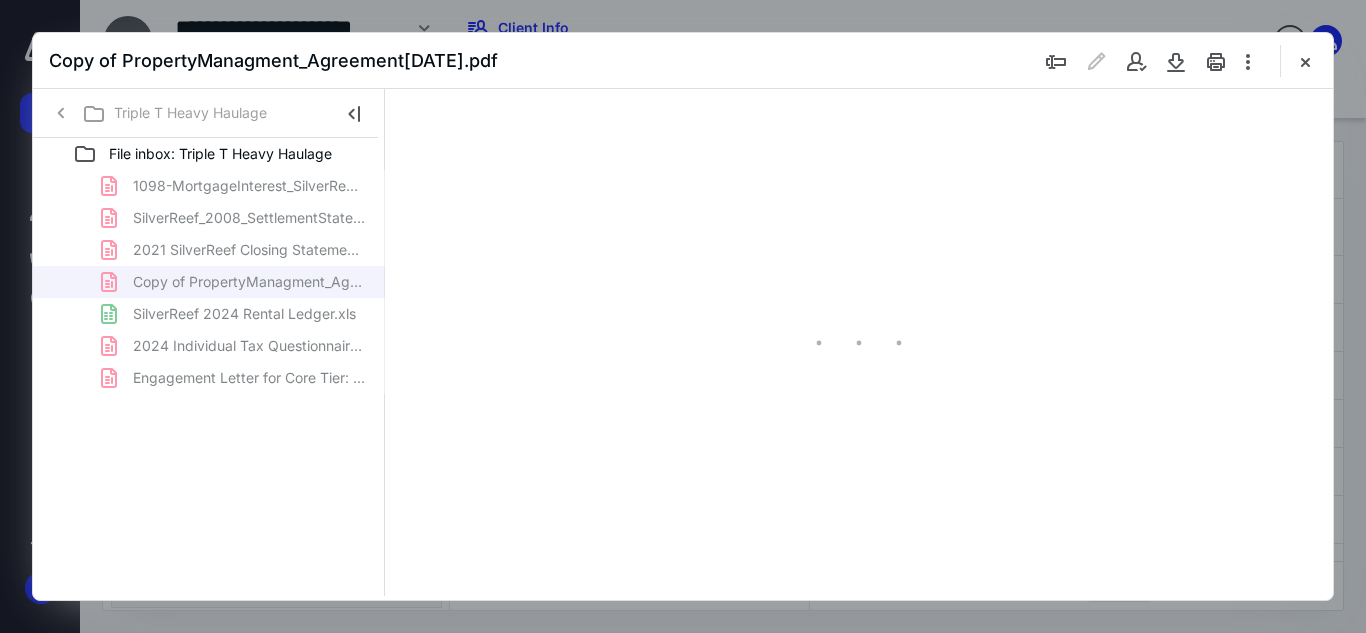 scroll, scrollTop: 0, scrollLeft: 0, axis: both 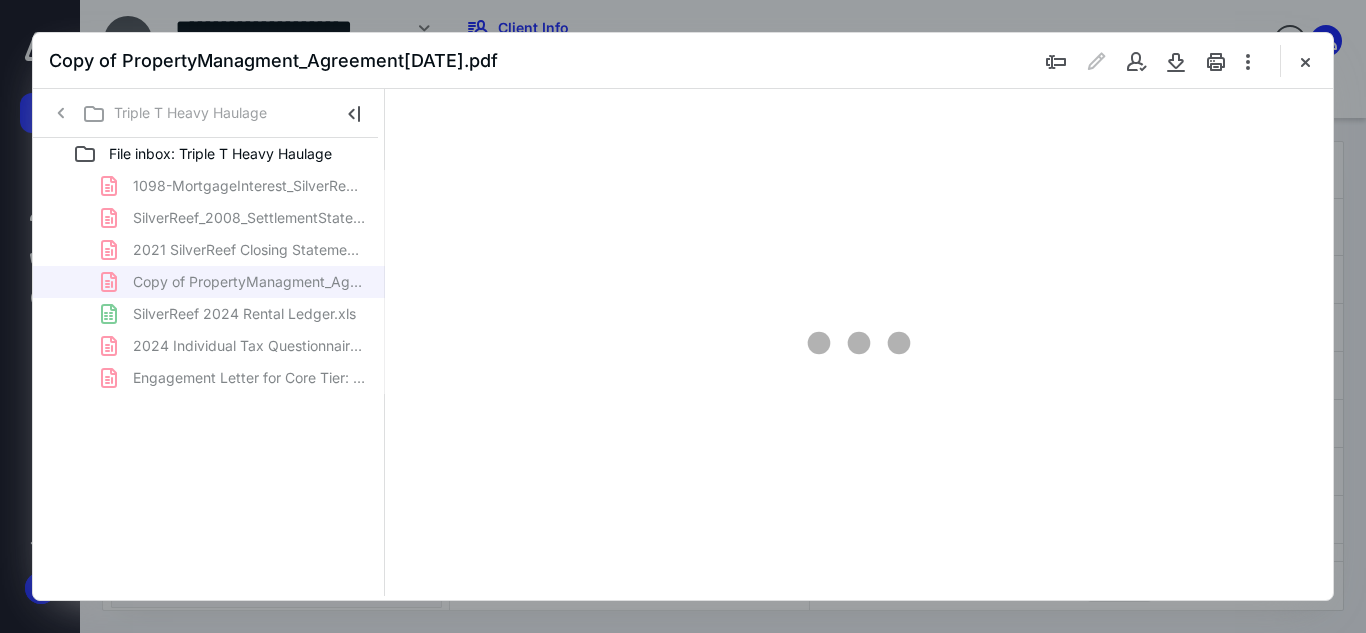 type on "54" 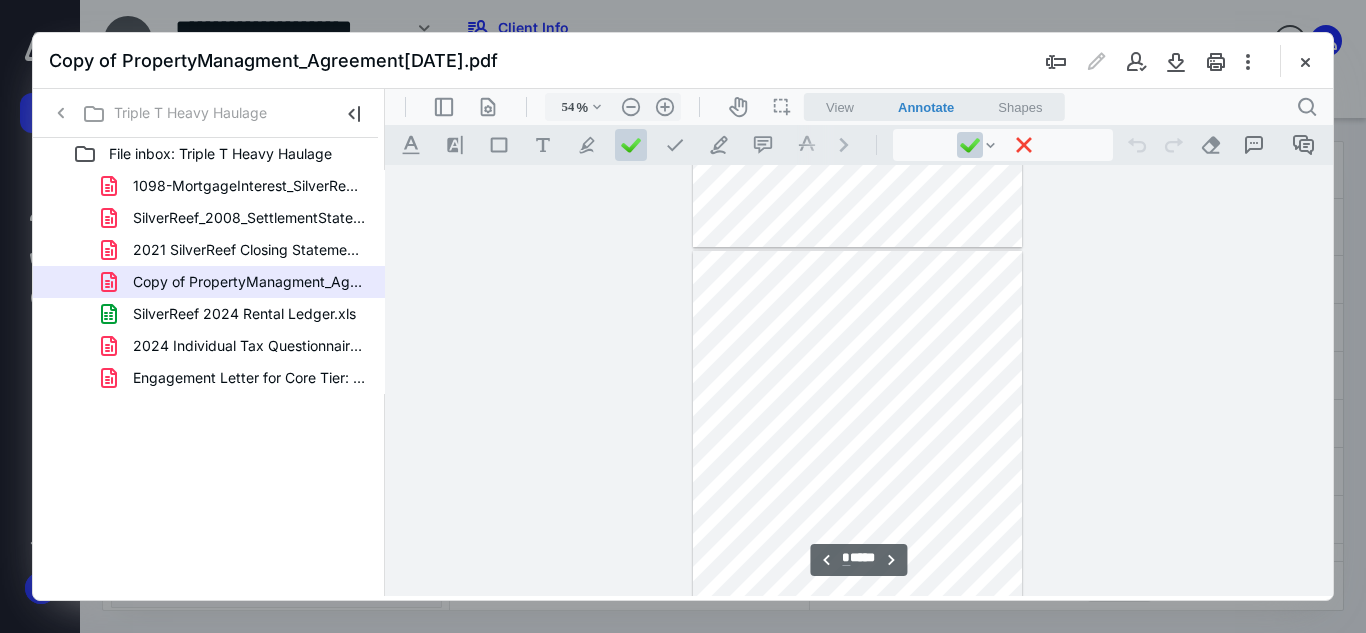 scroll, scrollTop: 900, scrollLeft: 0, axis: vertical 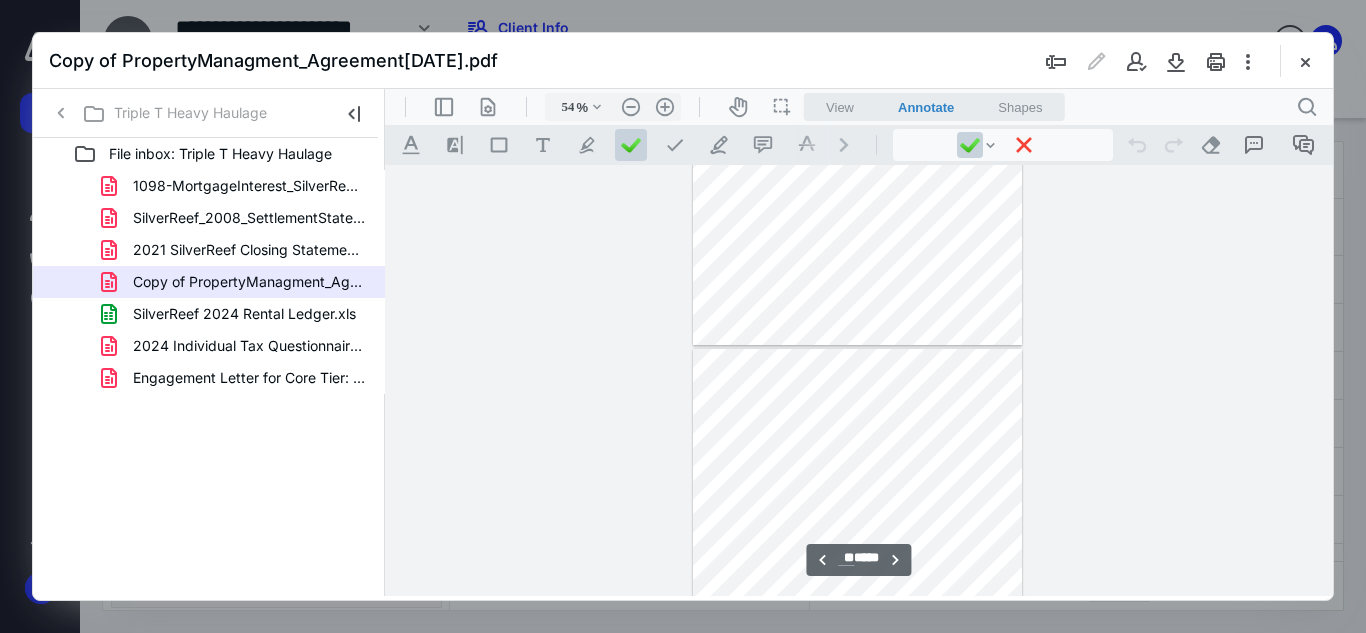 type on "**" 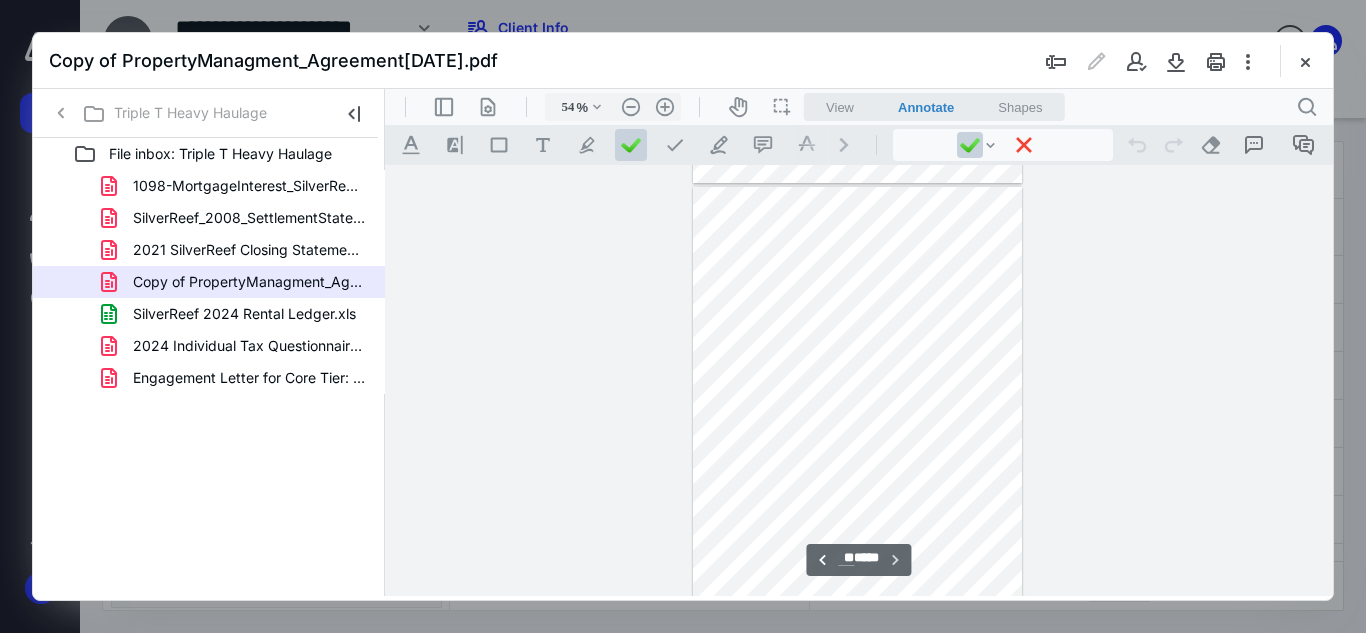 scroll, scrollTop: 6019, scrollLeft: 0, axis: vertical 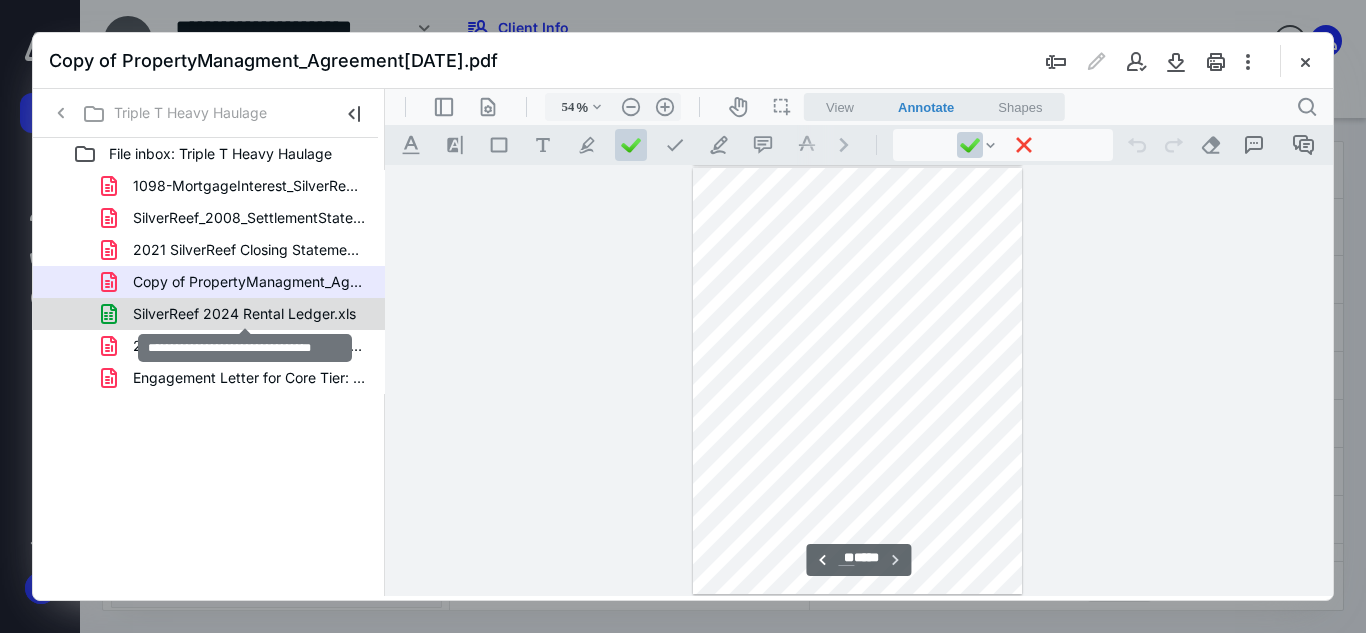 click on "SilverReef 2024 Rental Ledger.xls" at bounding box center [244, 314] 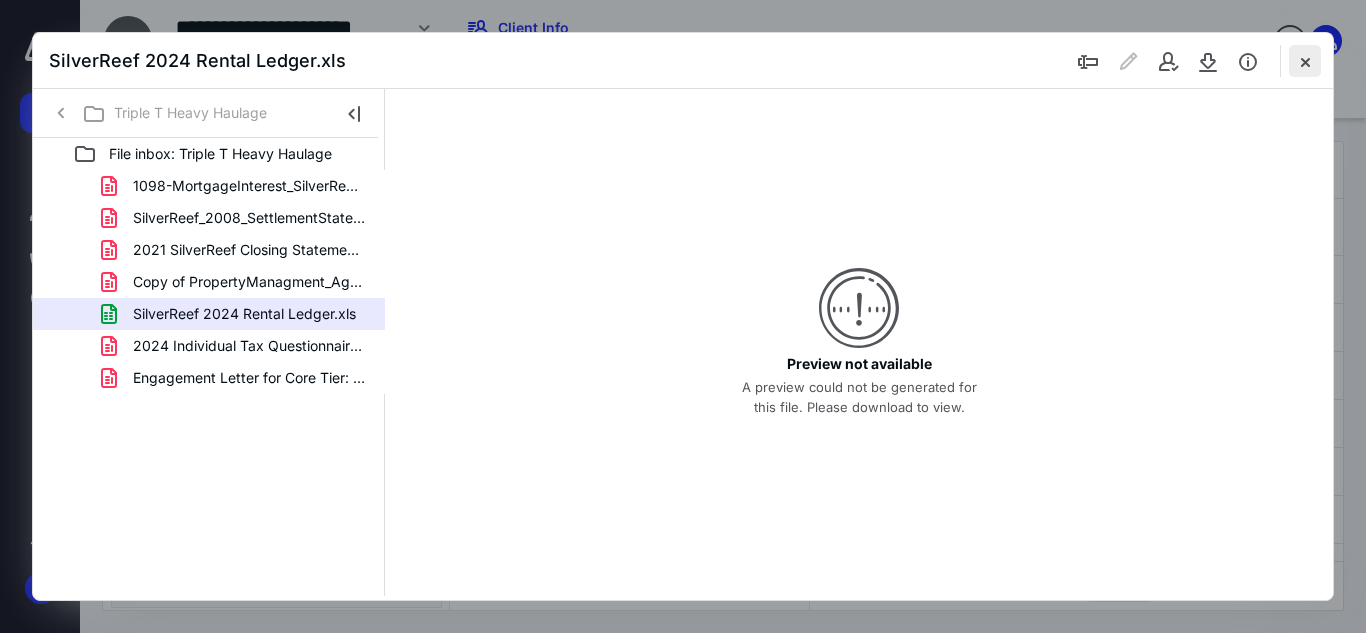 click at bounding box center (1305, 61) 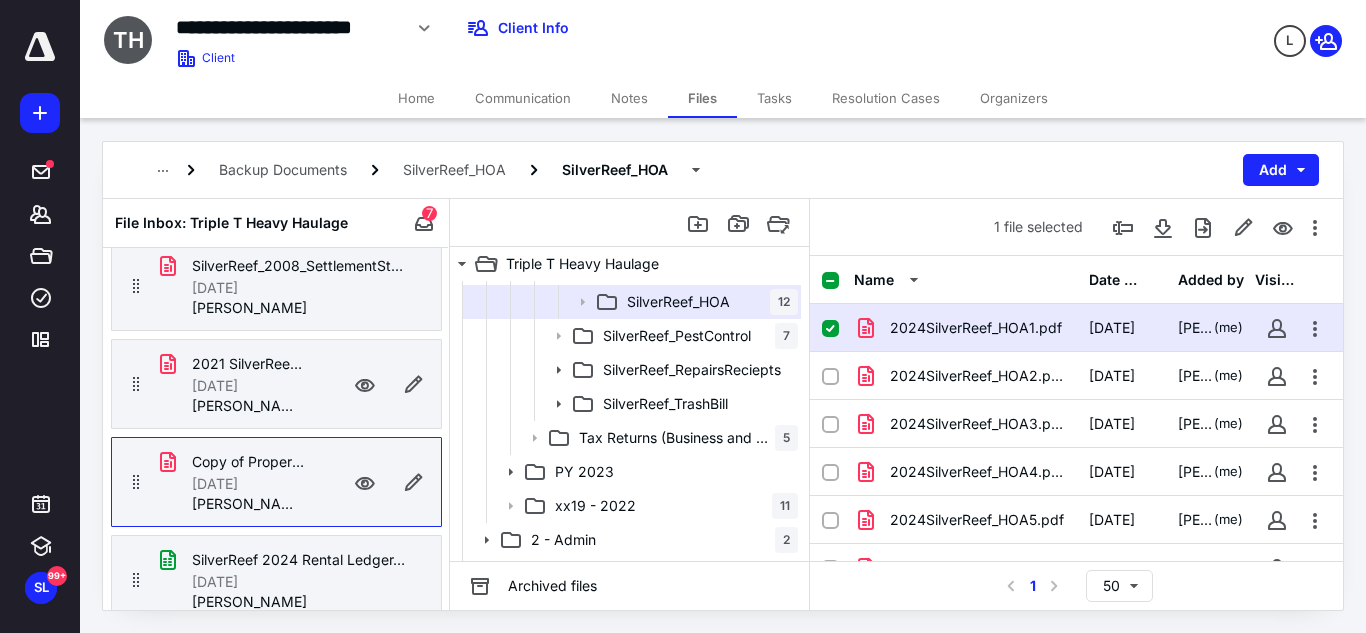 scroll, scrollTop: 0, scrollLeft: 0, axis: both 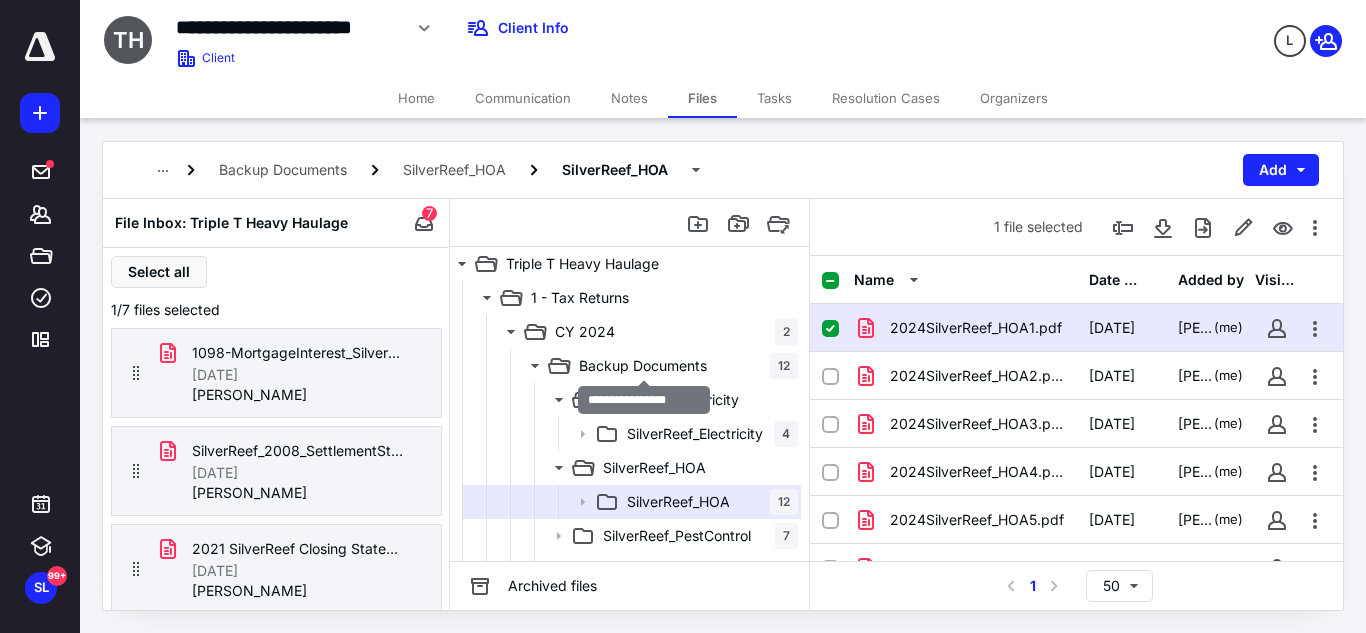 click on "Backup Documents" at bounding box center [643, 366] 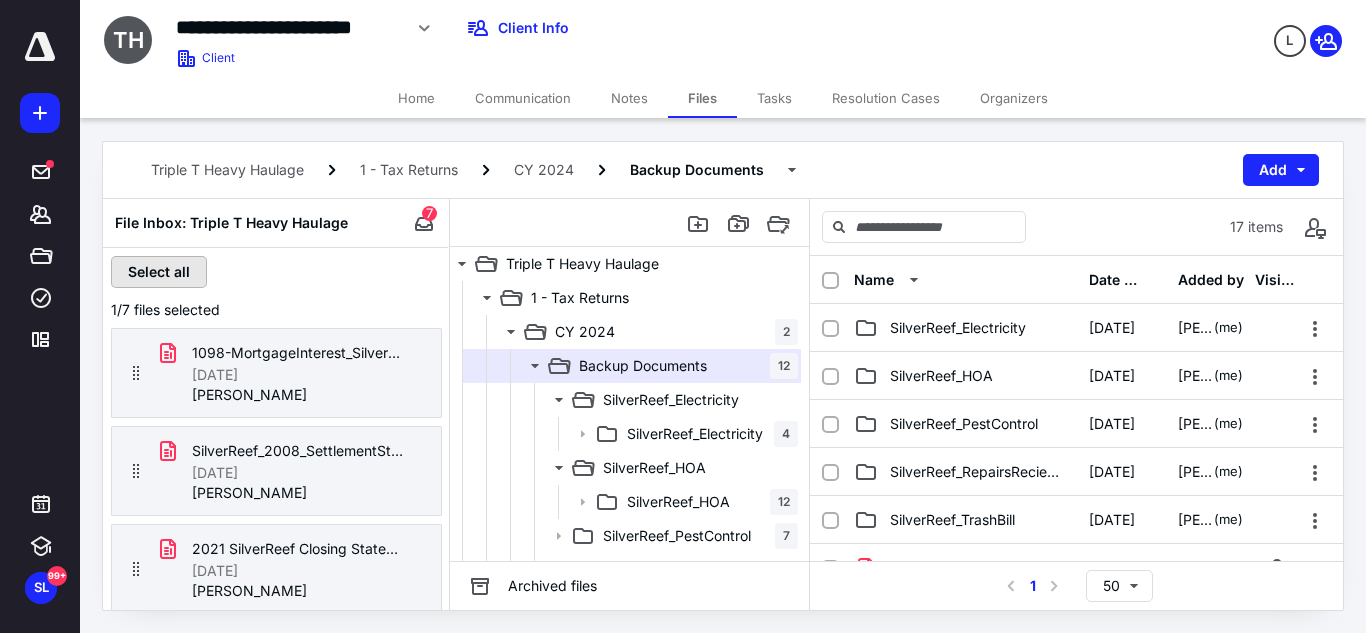 click on "Select all" at bounding box center [159, 272] 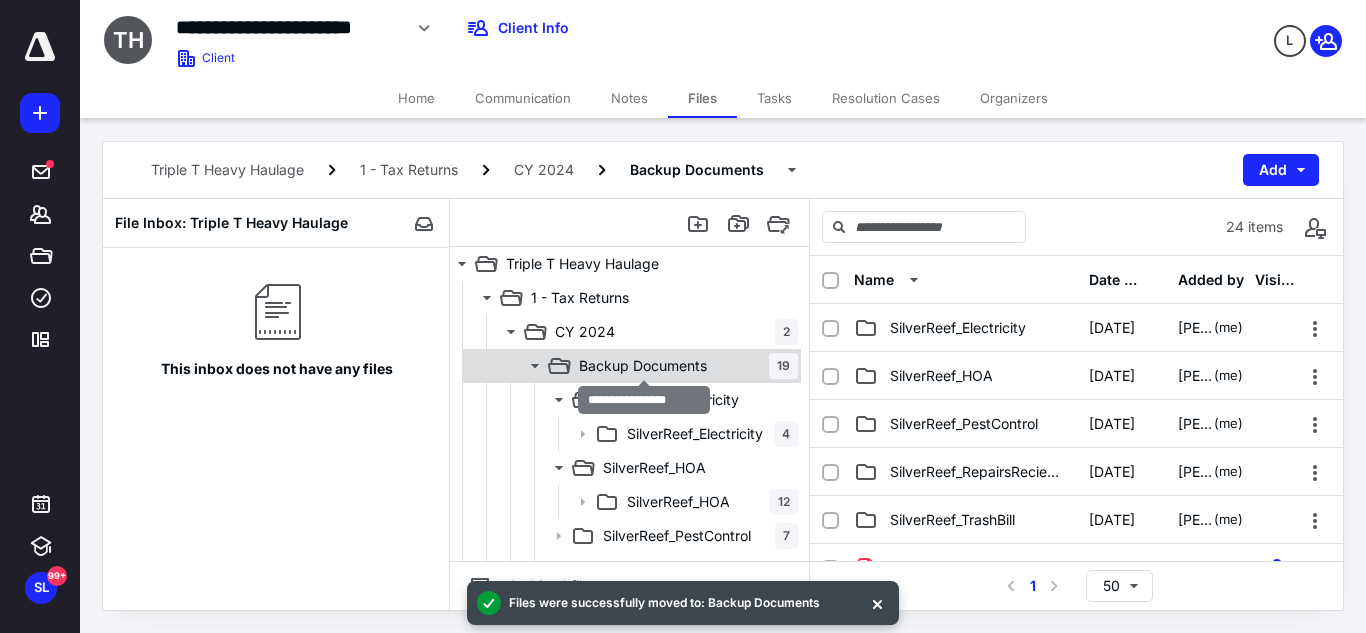 click on "Backup Documents" at bounding box center (643, 366) 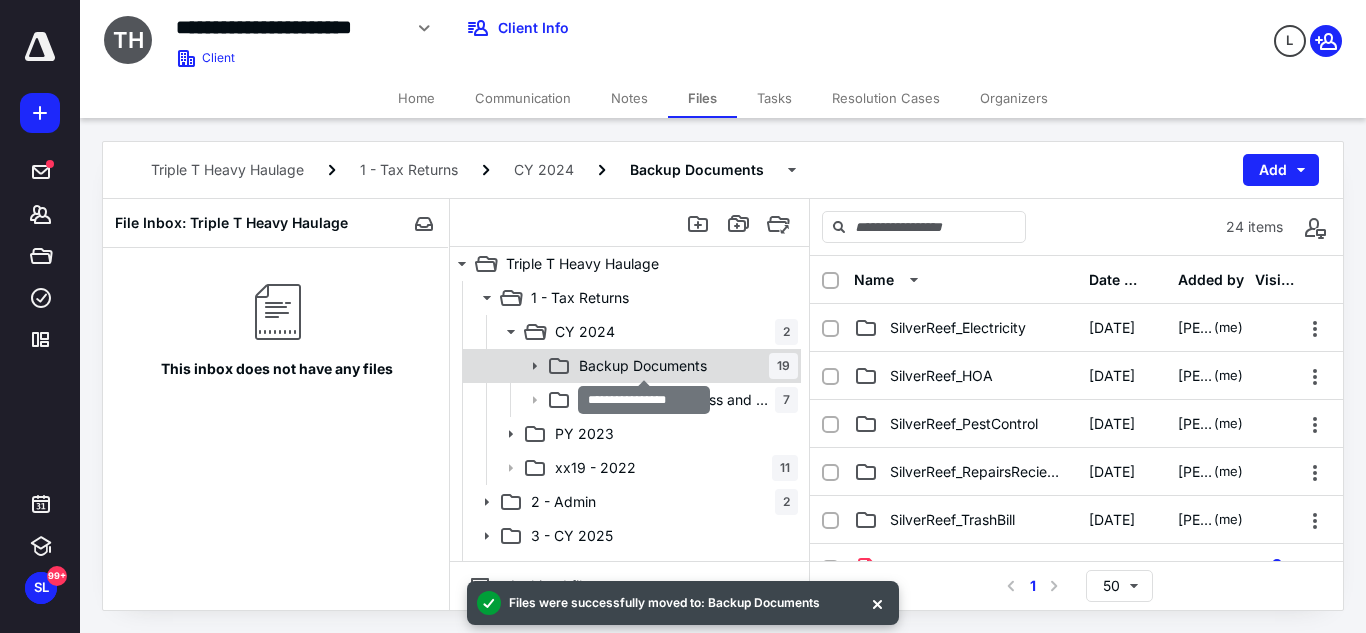 click on "Backup Documents" at bounding box center (643, 366) 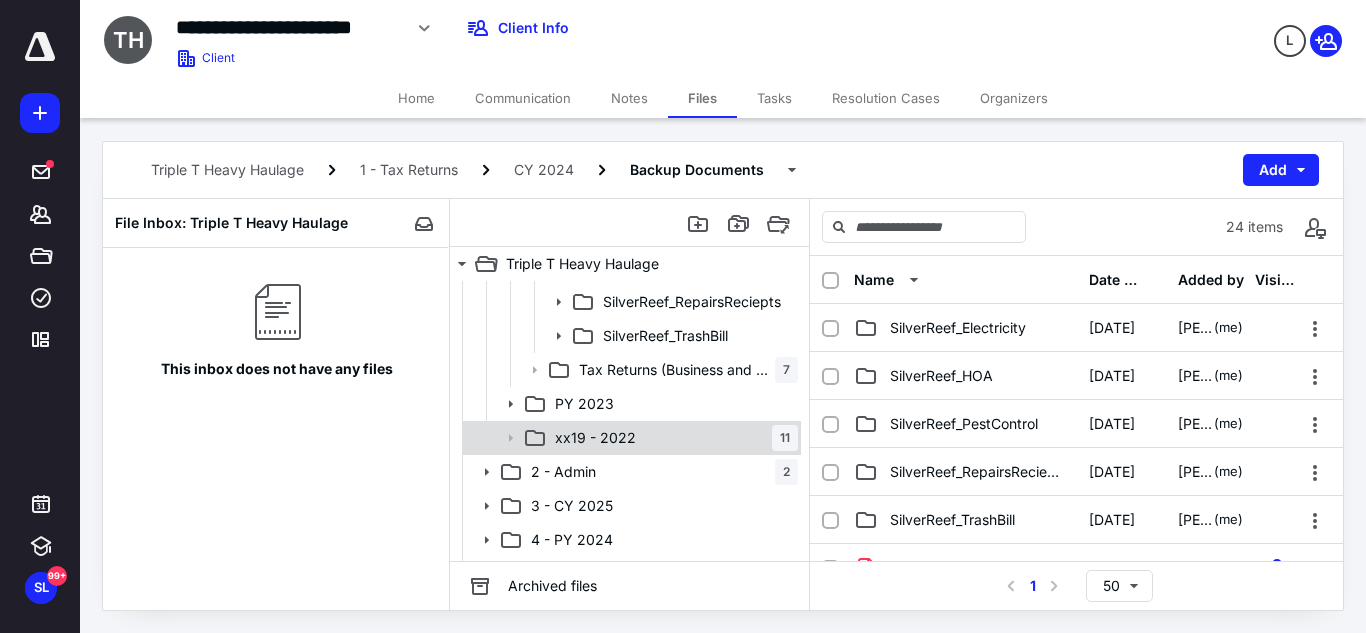 scroll, scrollTop: 0, scrollLeft: 0, axis: both 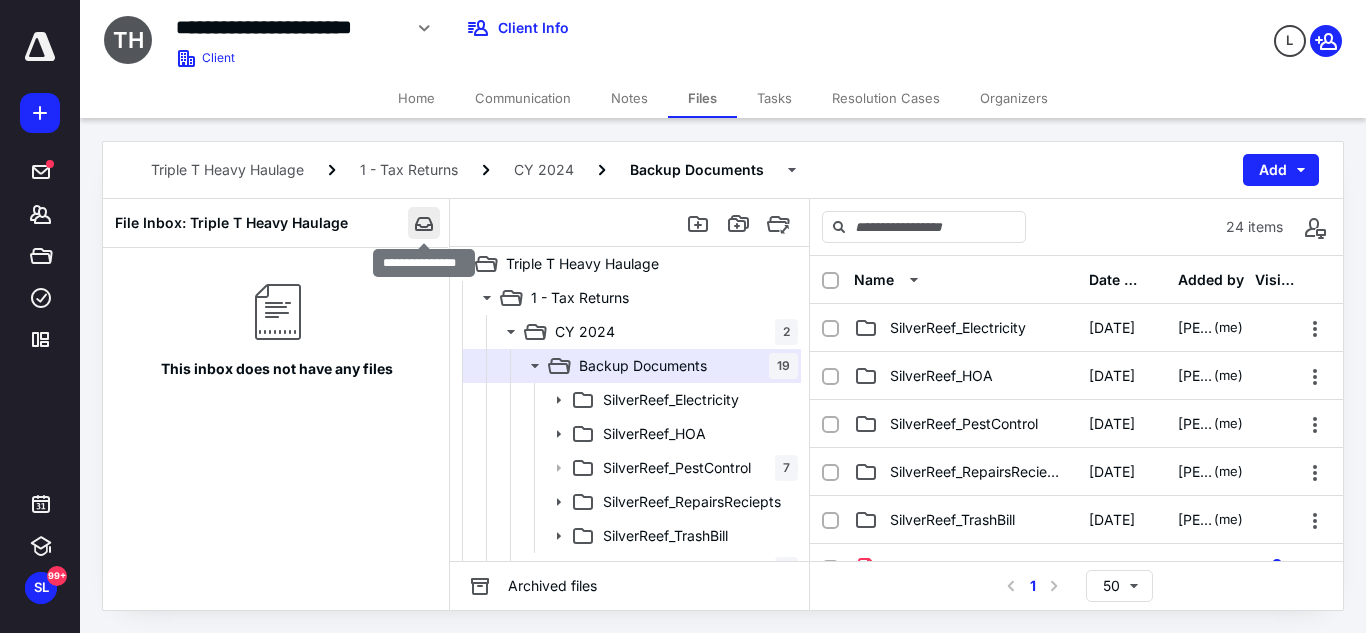 click at bounding box center [424, 223] 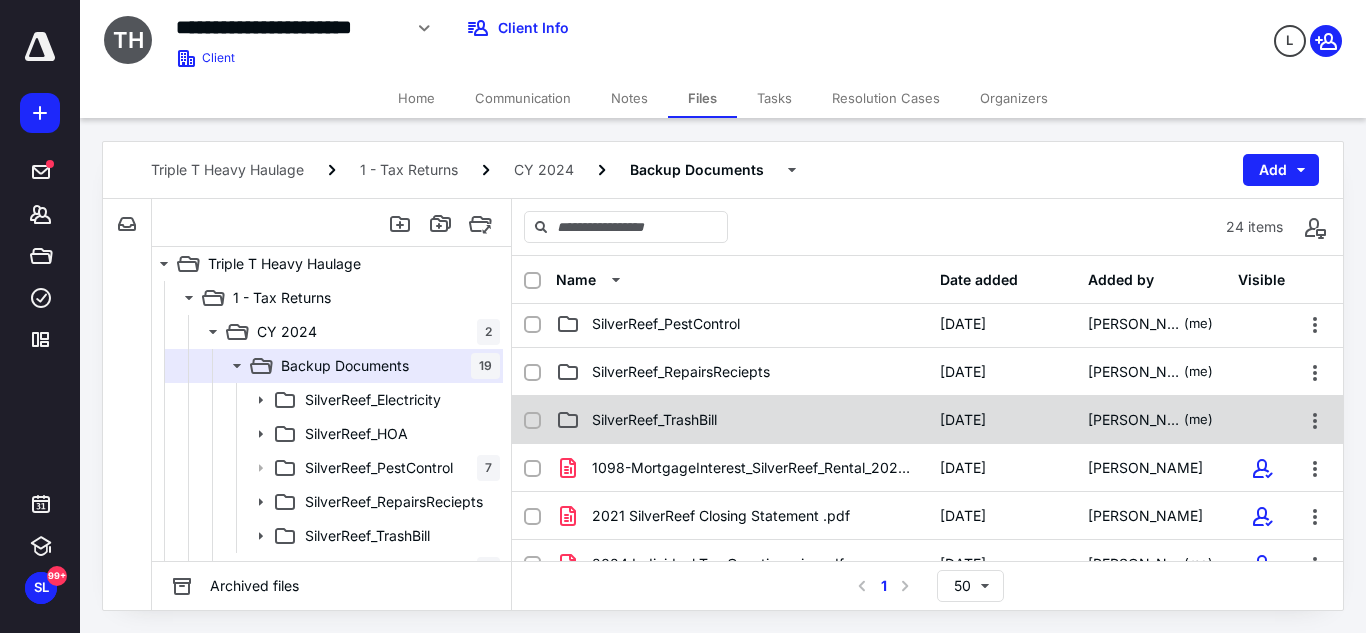 scroll, scrollTop: 200, scrollLeft: 0, axis: vertical 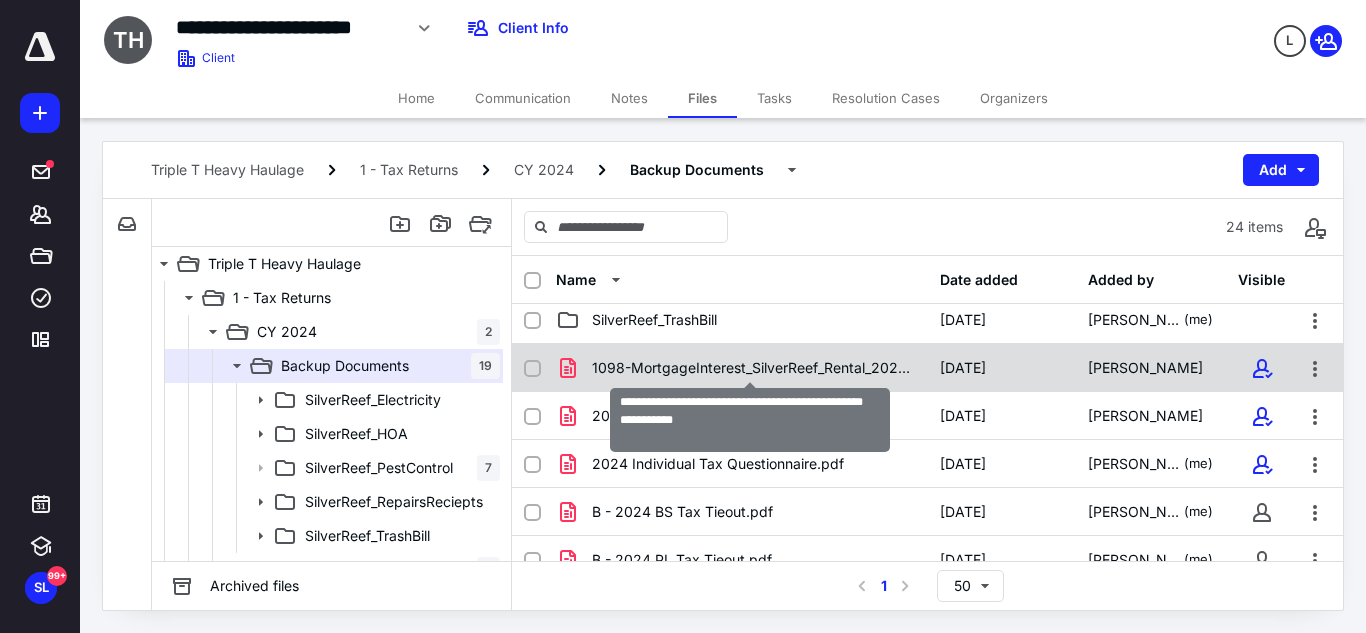 click on "1098-MortgageInterest_SilverReef_Rental_2024ChaseMortgage.pdf" at bounding box center [754, 368] 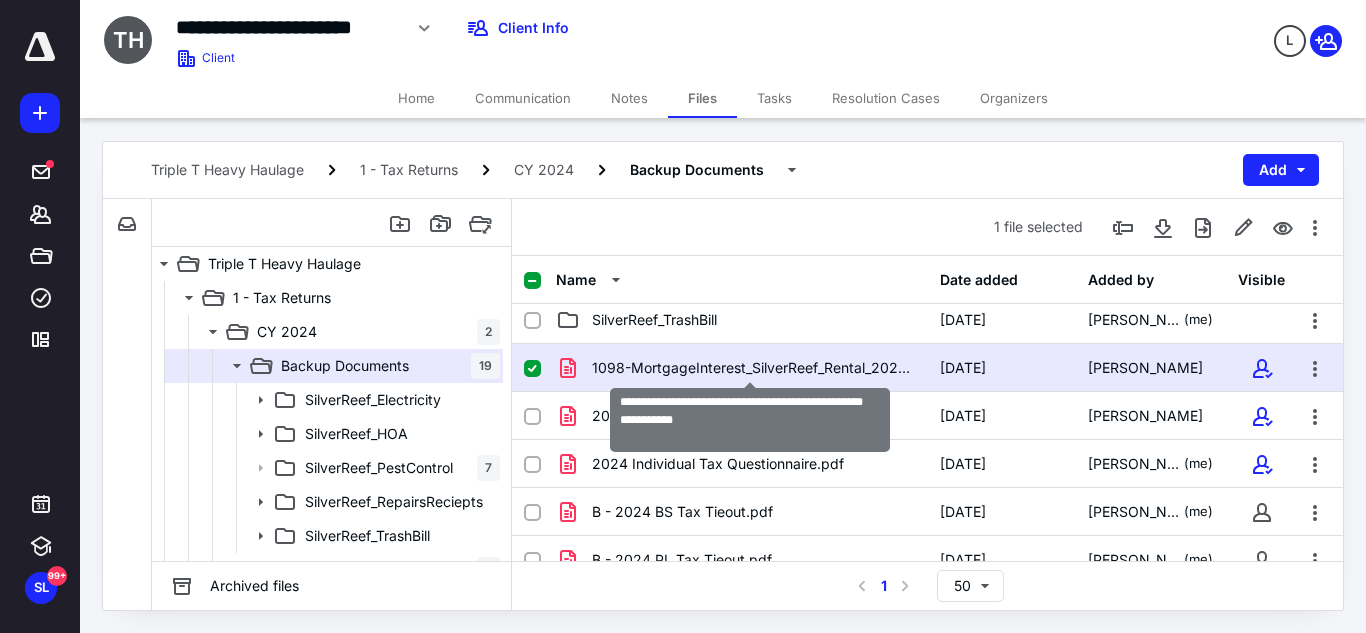 click on "1098-MortgageInterest_SilverReef_Rental_2024ChaseMortgage.pdf" at bounding box center [754, 368] 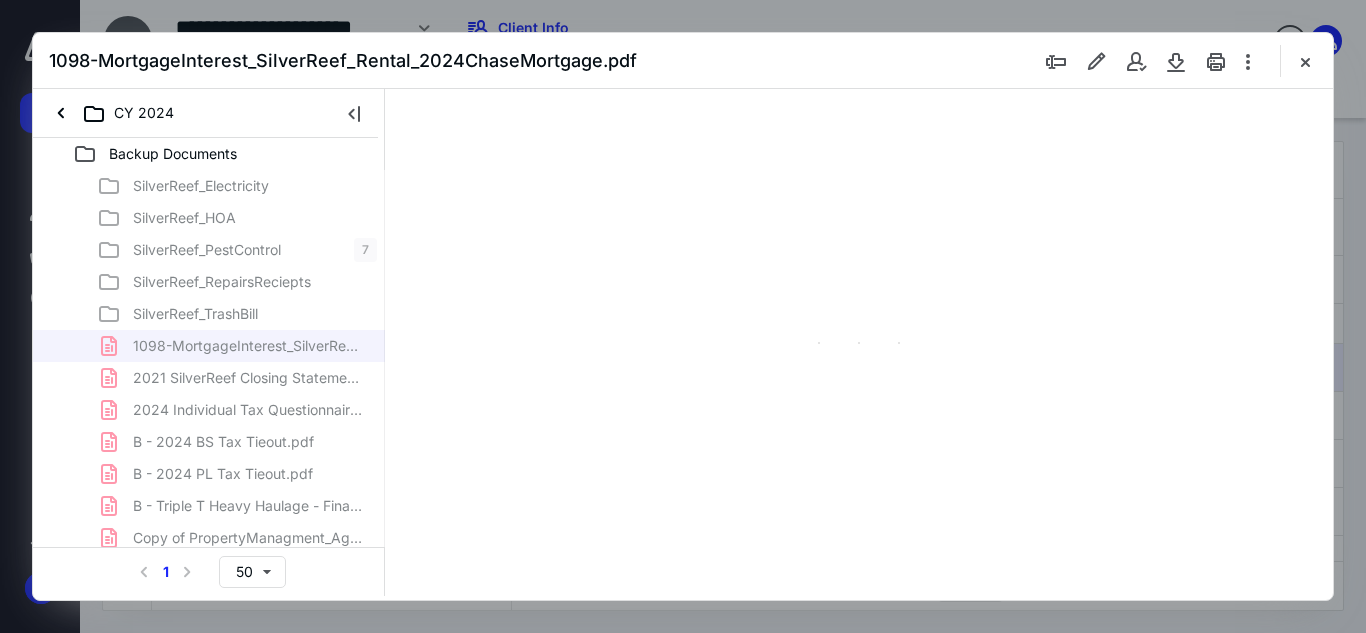 scroll, scrollTop: 0, scrollLeft: 0, axis: both 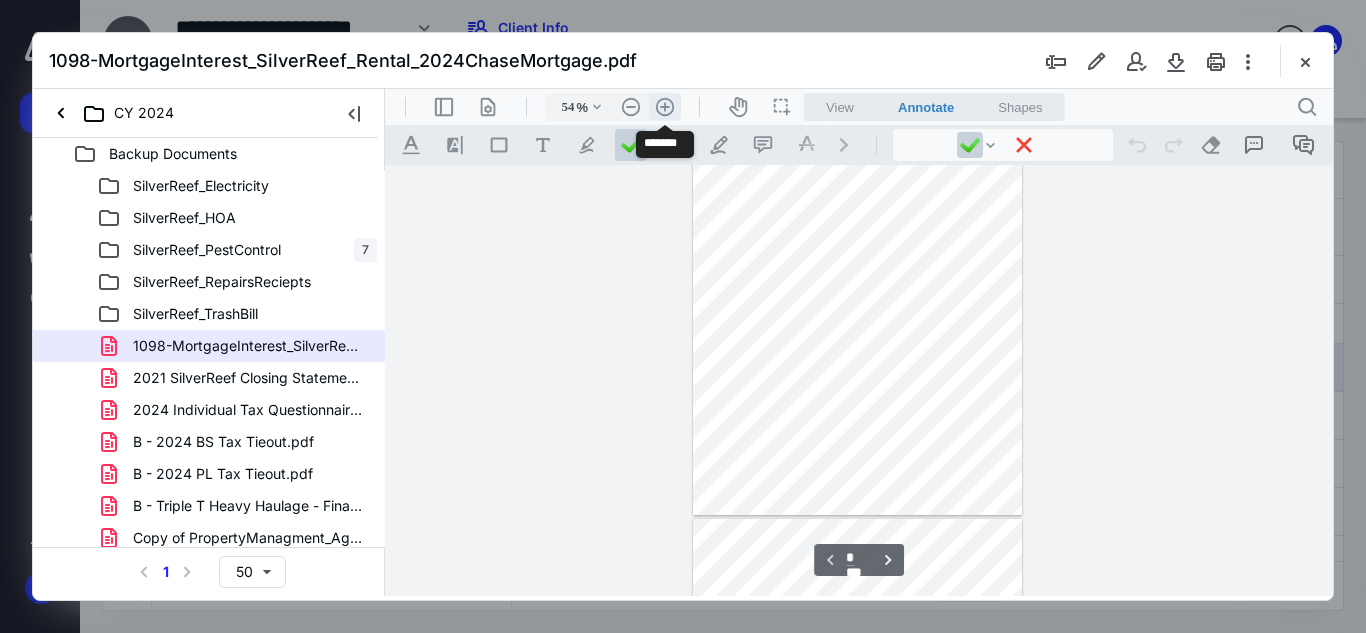 click on ".cls-1{fill:#abb0c4;} icon - header - zoom - in - line" at bounding box center [665, 107] 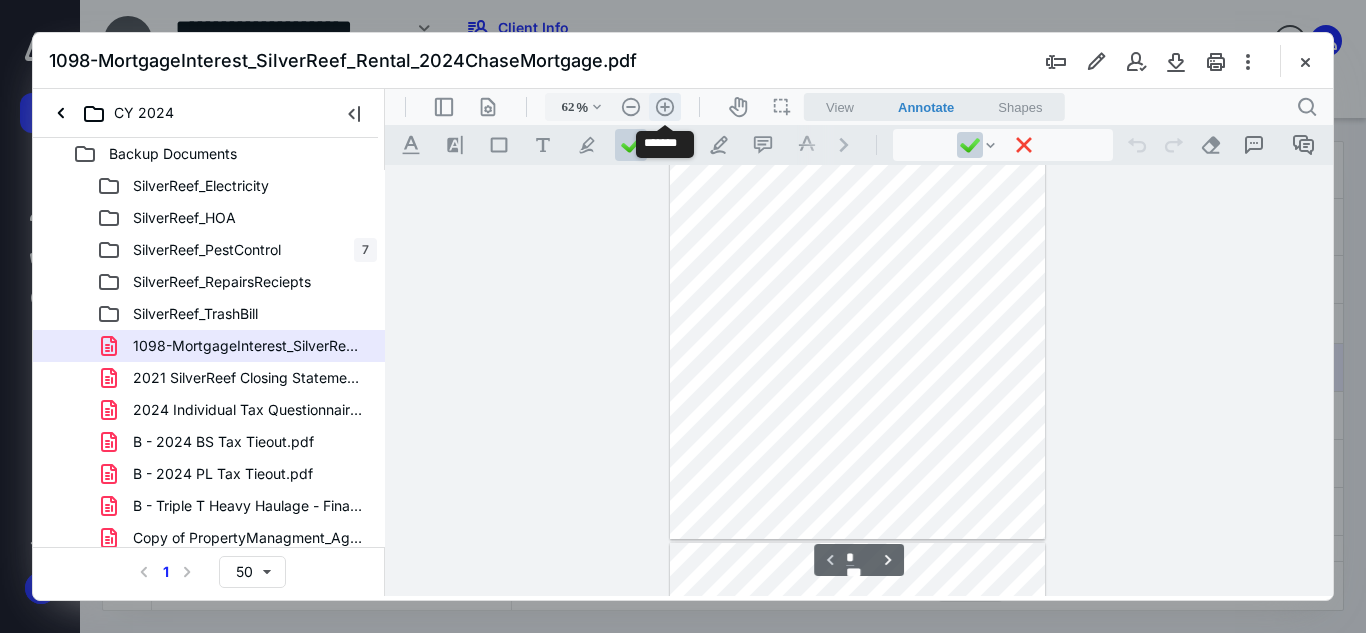 click on ".cls-1{fill:#abb0c4;} icon - header - zoom - in - line" at bounding box center [665, 107] 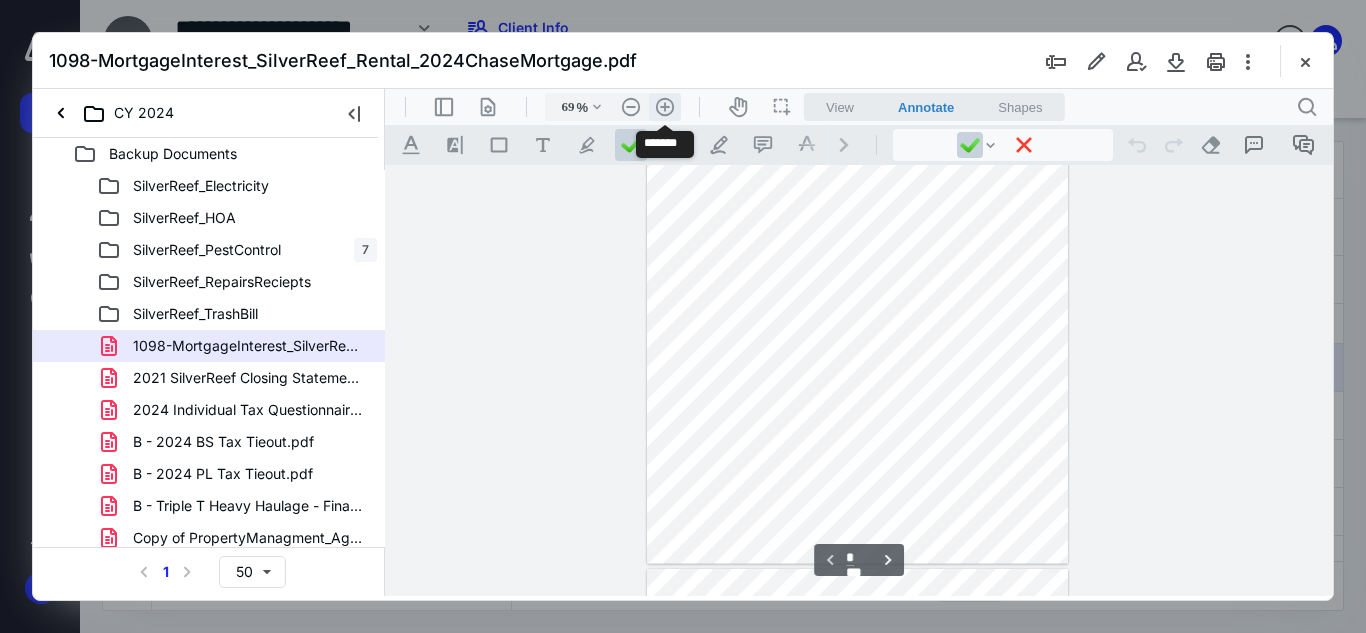 click on ".cls-1{fill:#abb0c4;} icon - header - zoom - in - line" at bounding box center (665, 107) 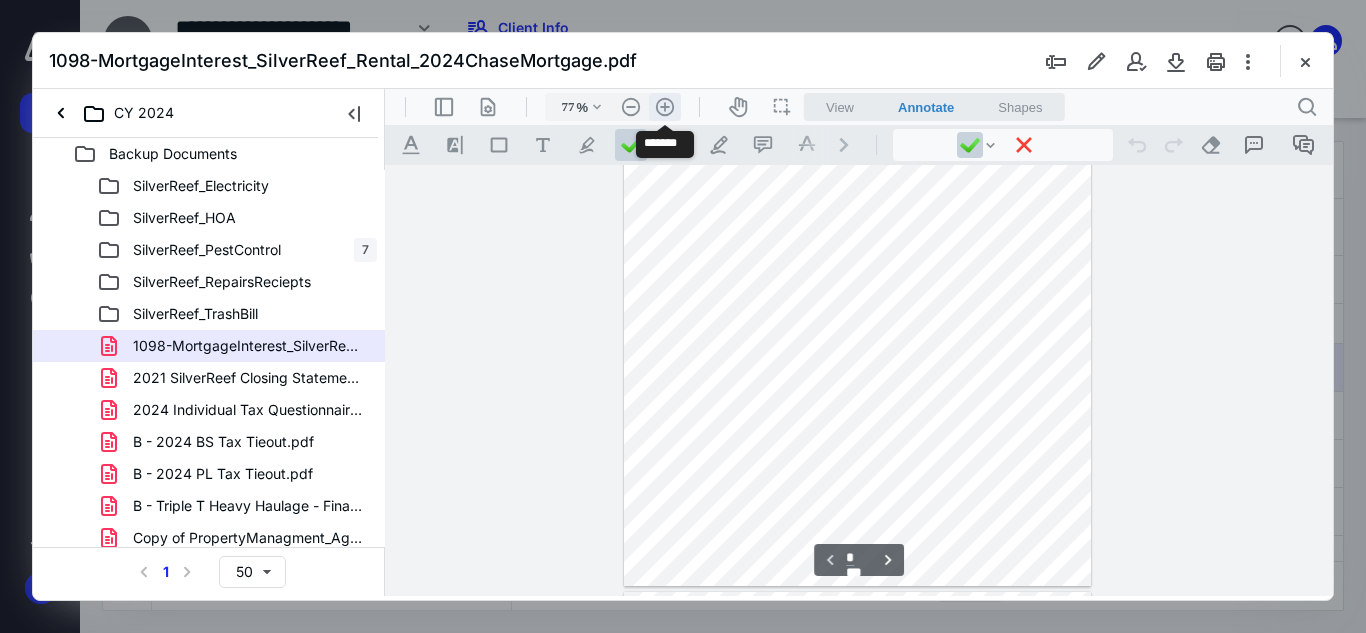 click on ".cls-1{fill:#abb0c4;} icon - header - zoom - in - line" at bounding box center (665, 107) 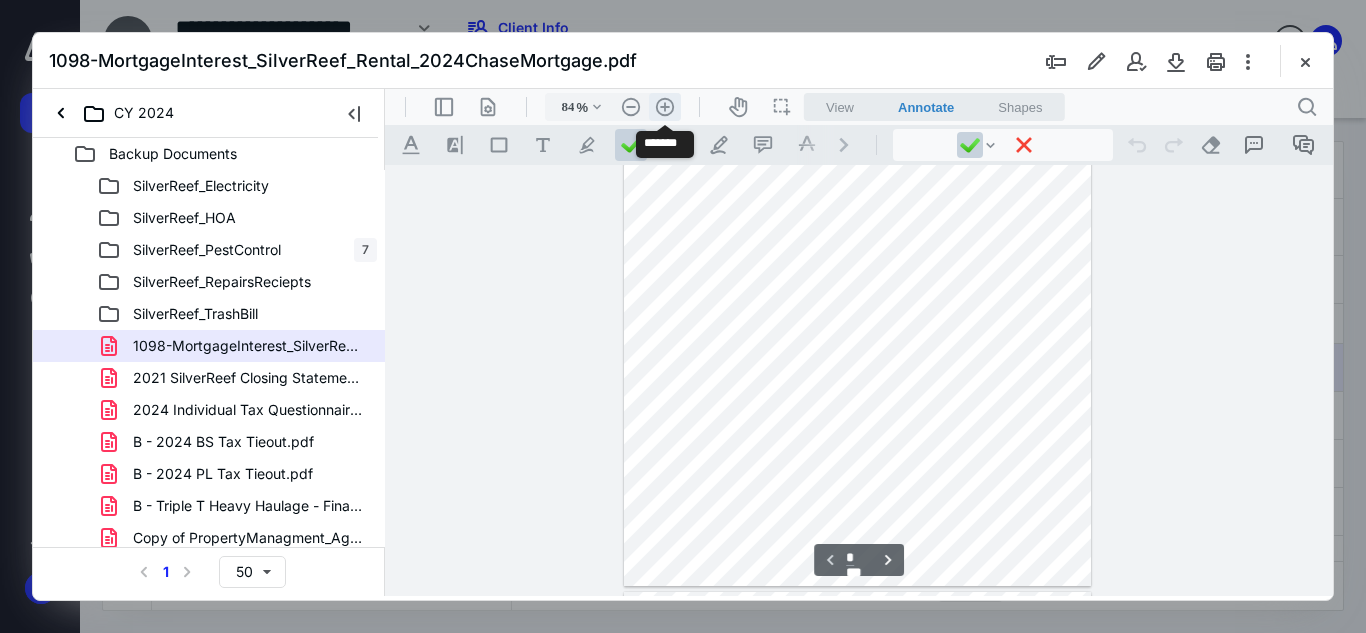 scroll, scrollTop: 222, scrollLeft: 0, axis: vertical 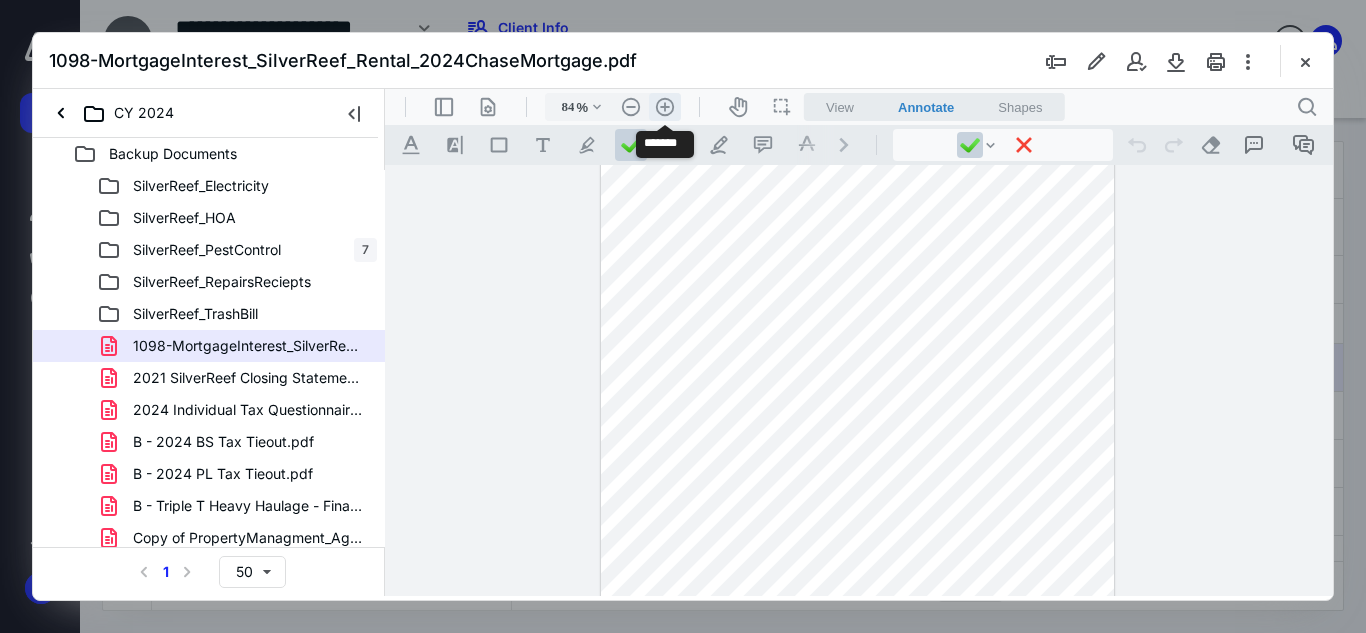 click on ".cls-1{fill:#abb0c4;} icon - header - zoom - in - line" at bounding box center (665, 107) 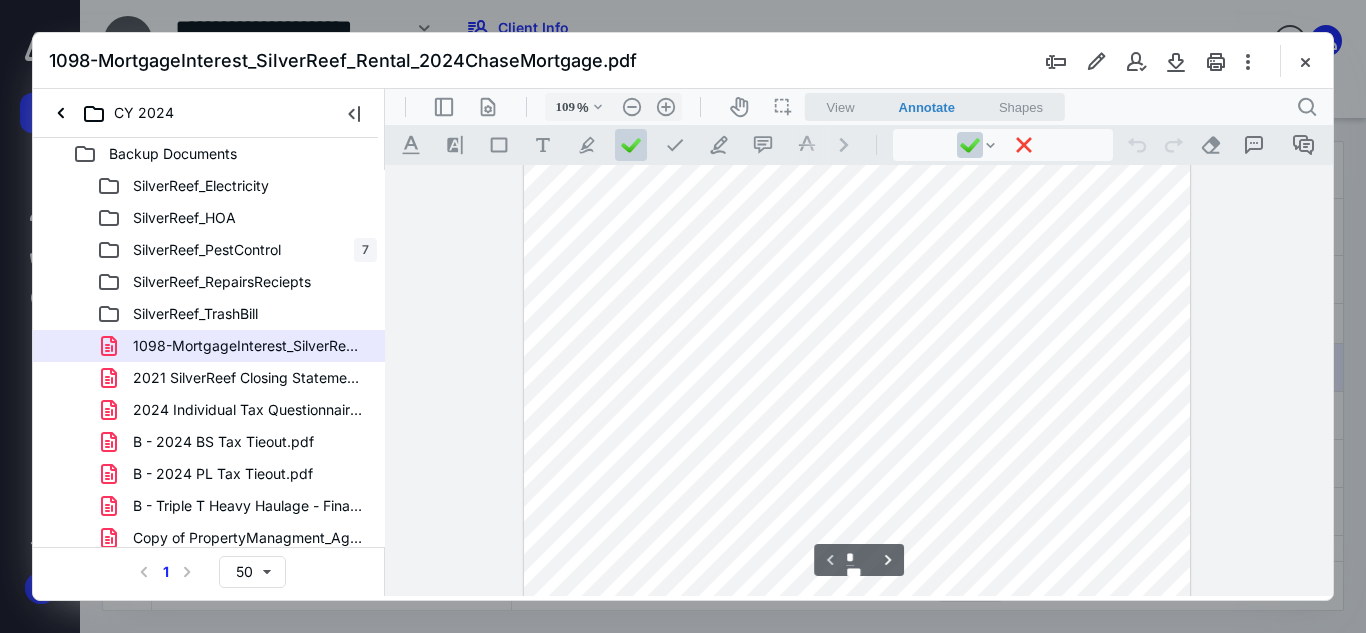 scroll, scrollTop: 241, scrollLeft: 0, axis: vertical 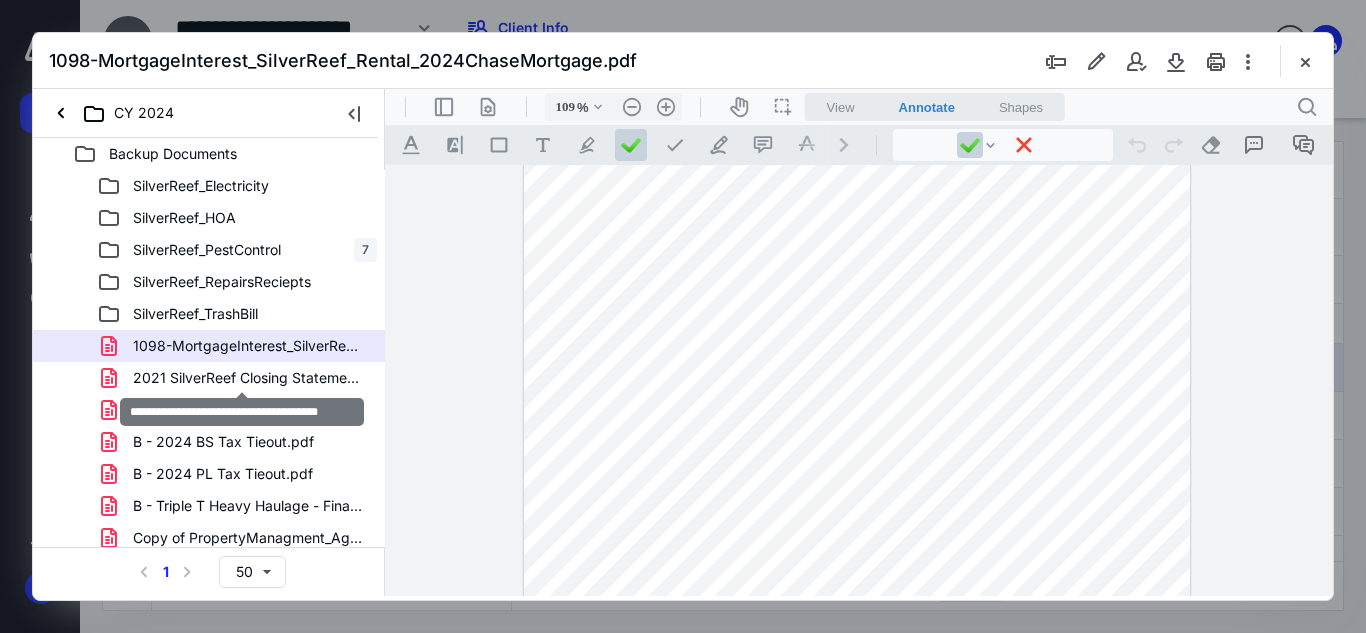 click on "2021 SilverReef Closing Statement .pdf" at bounding box center [249, 378] 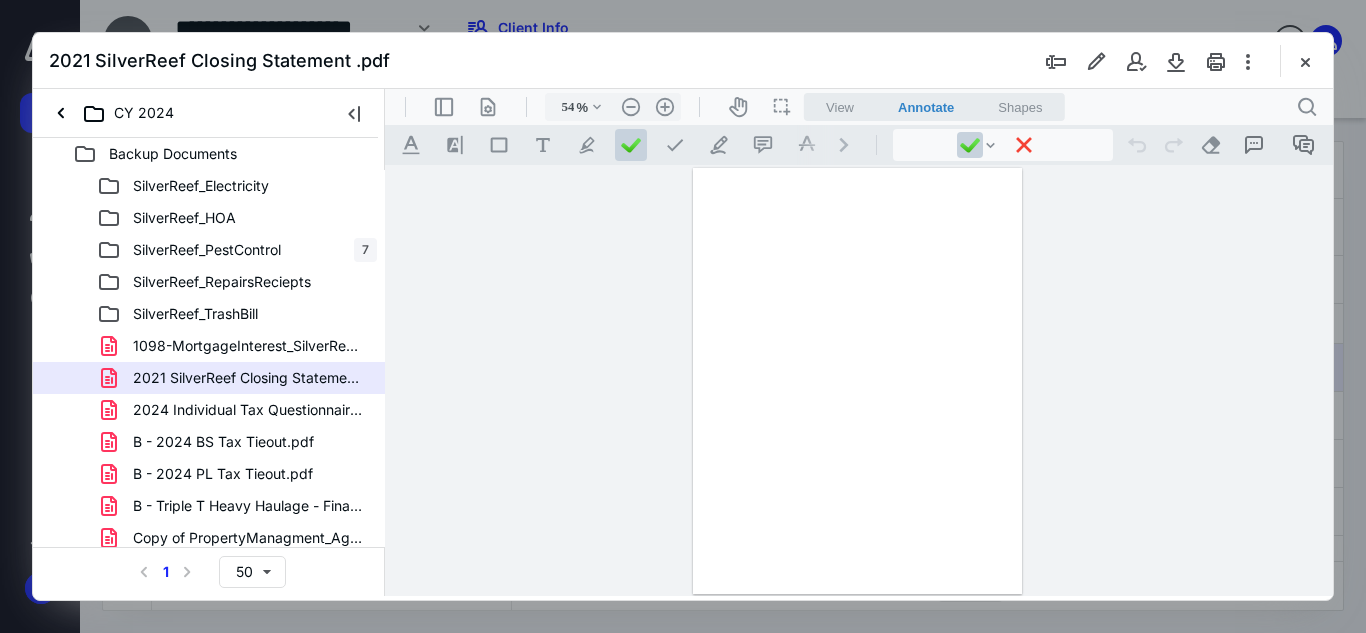 scroll, scrollTop: 0, scrollLeft: 0, axis: both 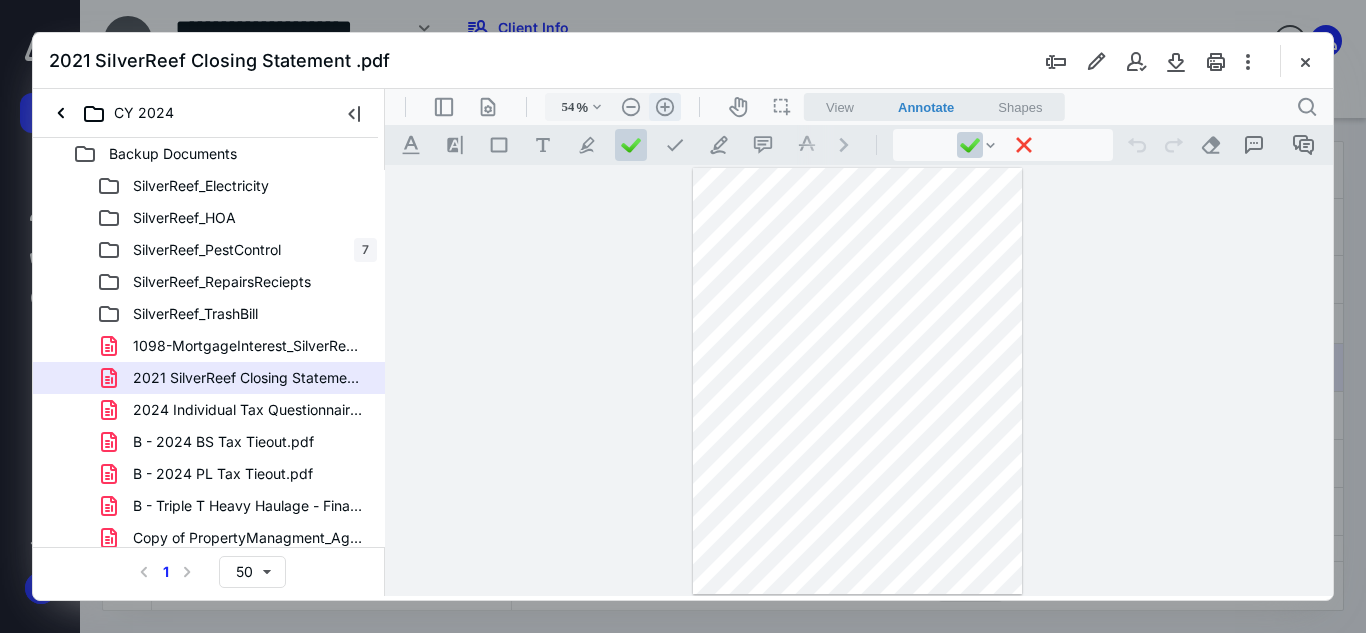 click on ".cls-1{fill:#abb0c4;} icon - header - zoom - in - line" at bounding box center (665, 107) 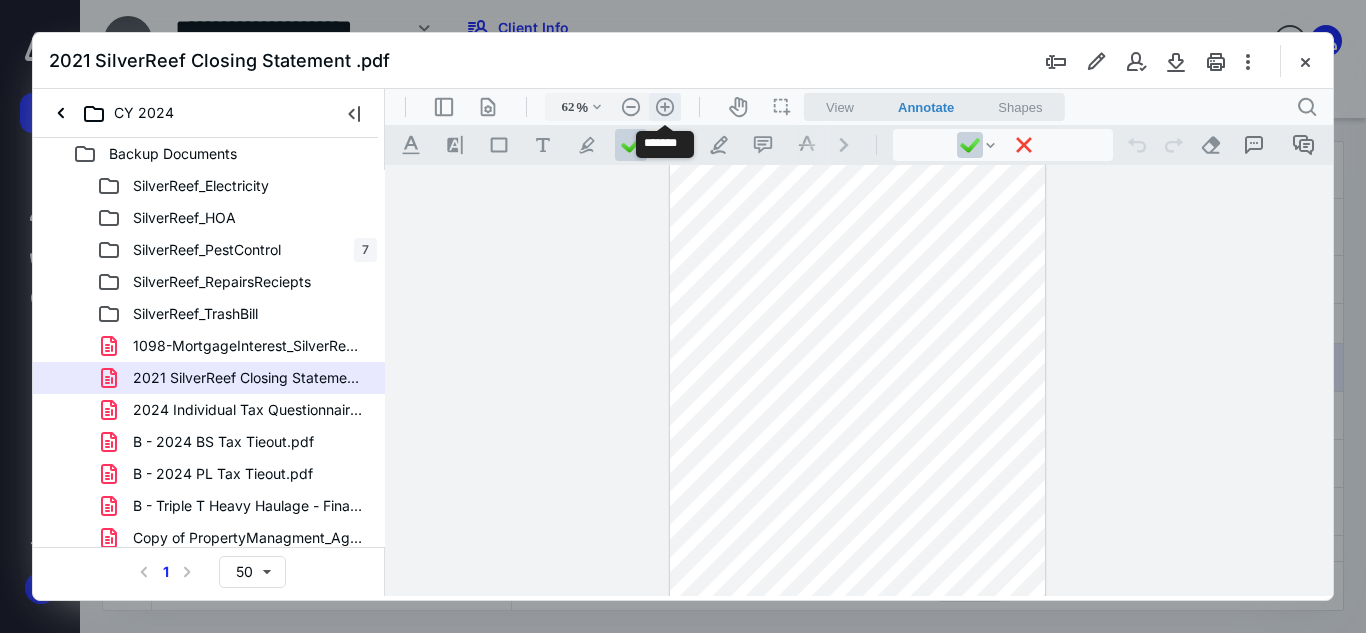 click on ".cls-1{fill:#abb0c4;} icon - header - zoom - in - line" at bounding box center (665, 107) 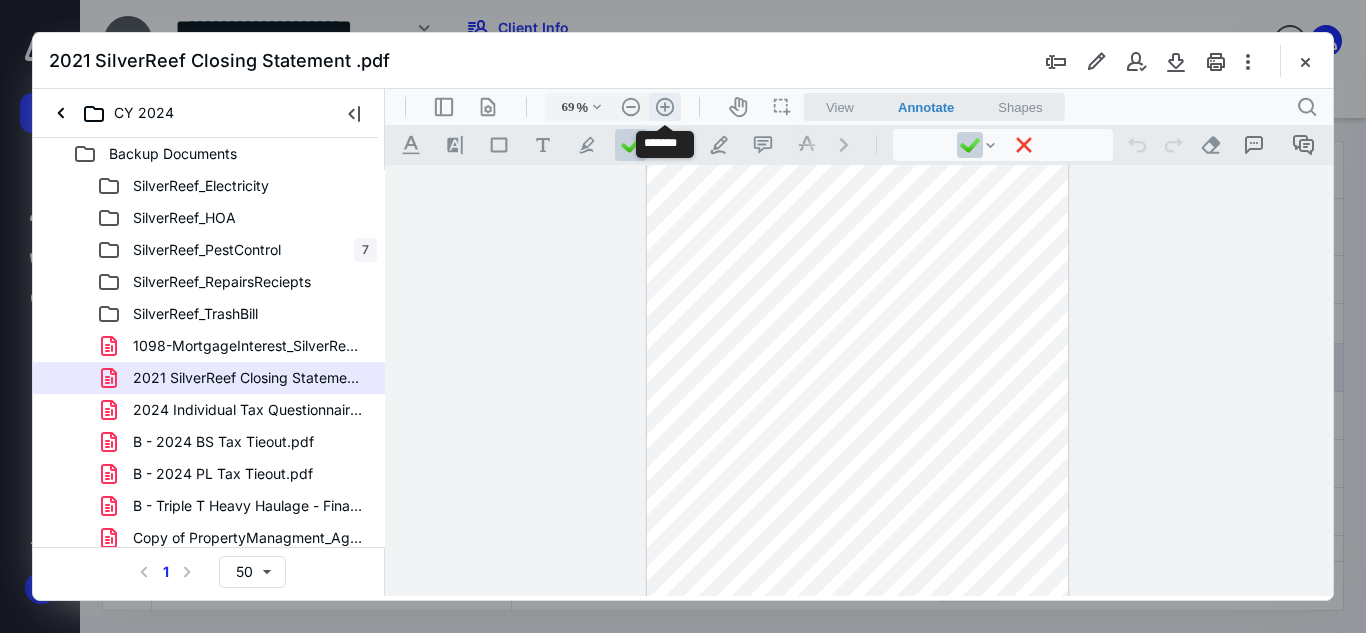click on ".cls-1{fill:#abb0c4;} icon - header - zoom - in - line" at bounding box center [665, 107] 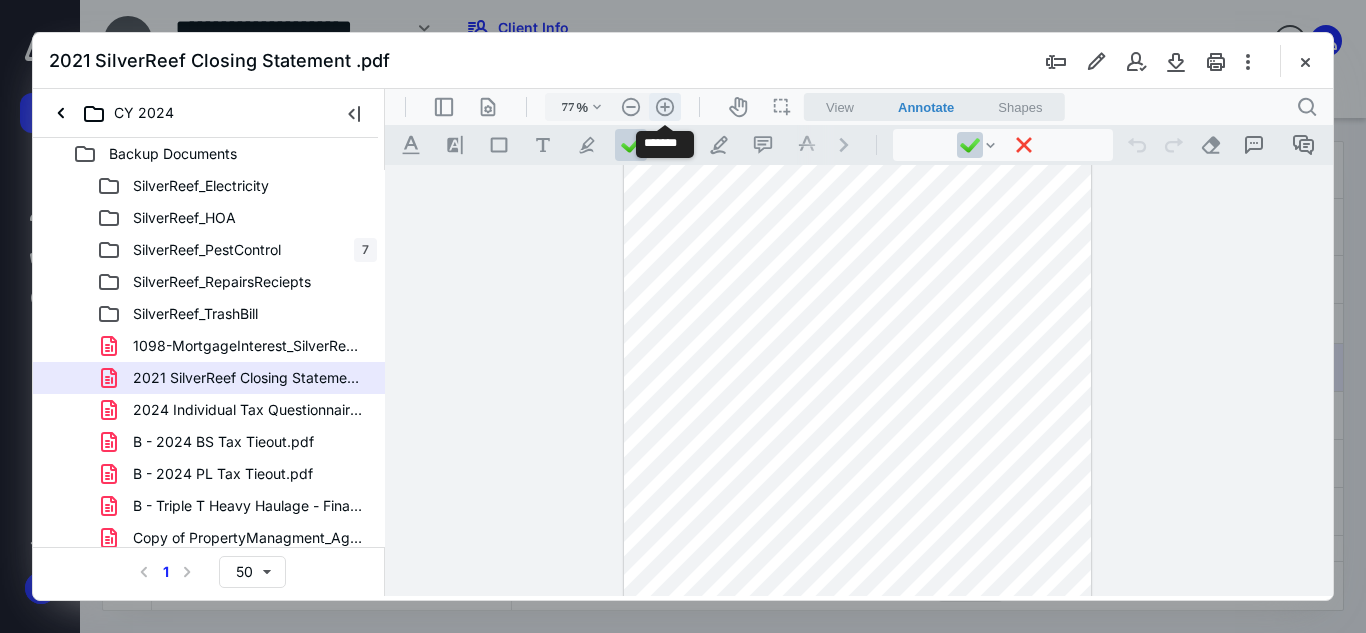 click on ".cls-1{fill:#abb0c4;} icon - header - zoom - in - line" at bounding box center [665, 107] 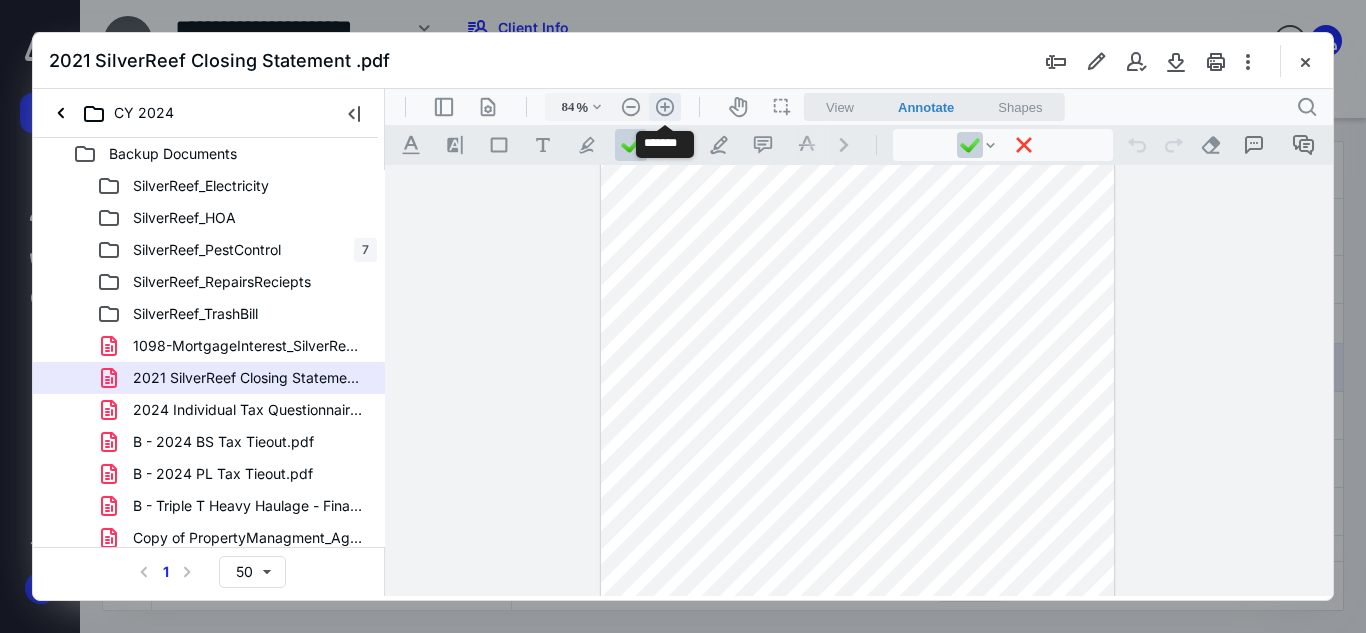 click on ".cls-1{fill:#abb0c4;} icon - header - zoom - in - line" at bounding box center (665, 107) 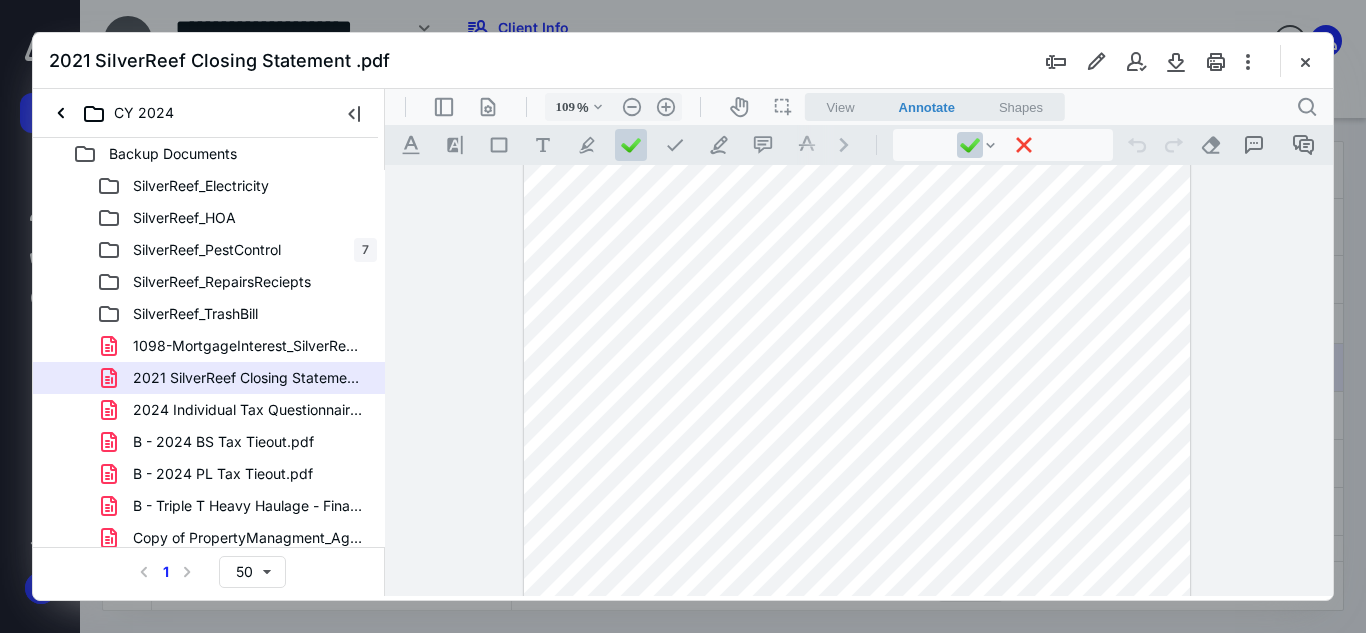 scroll, scrollTop: 400, scrollLeft: 0, axis: vertical 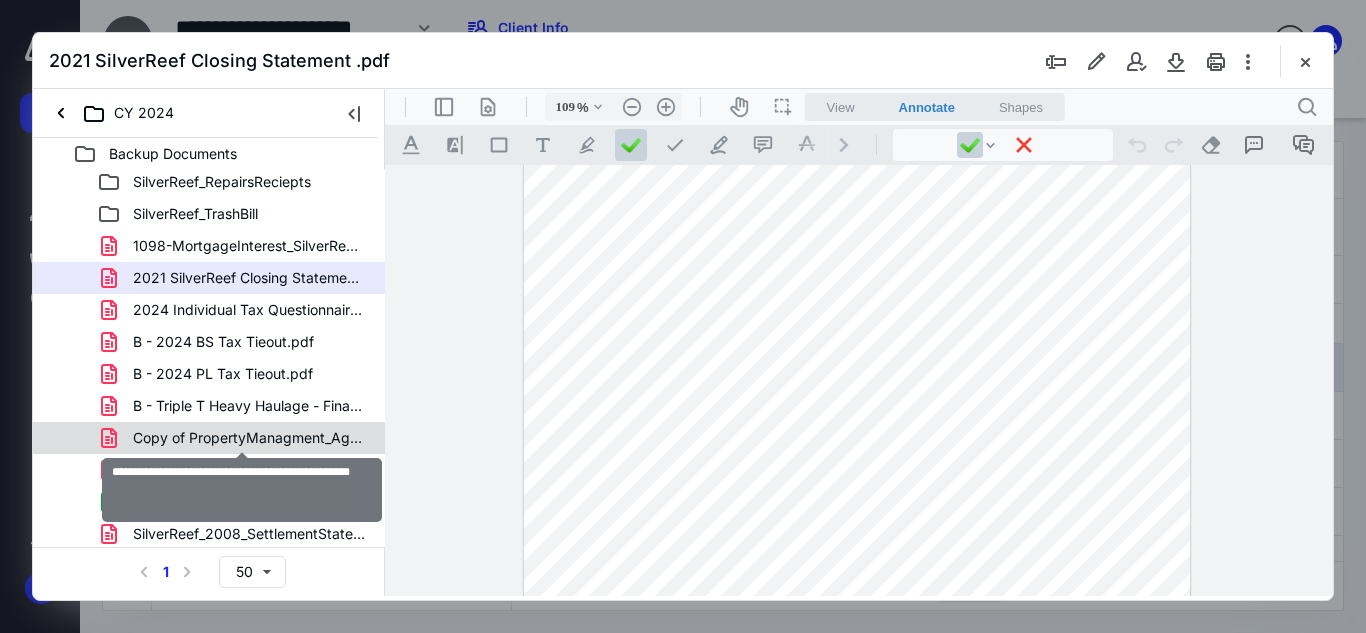 click on "Copy of PropertyManagment_Agreement[DATE].pdf" at bounding box center (249, 438) 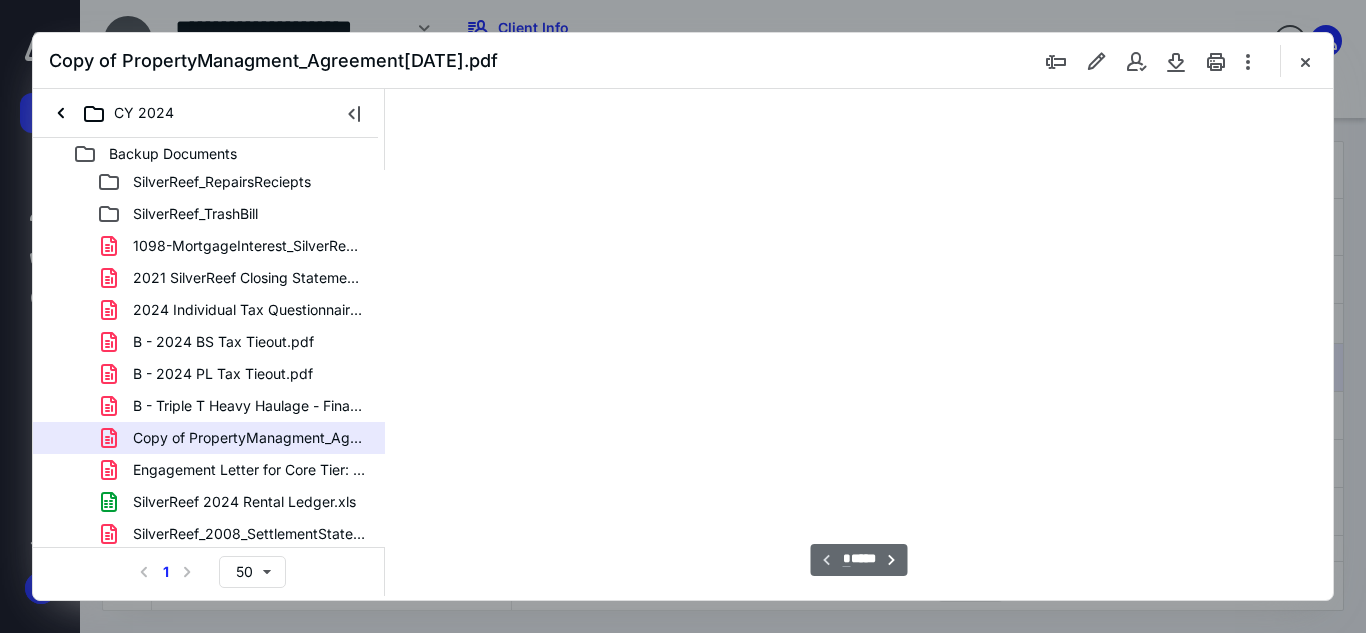 scroll, scrollTop: 78, scrollLeft: 0, axis: vertical 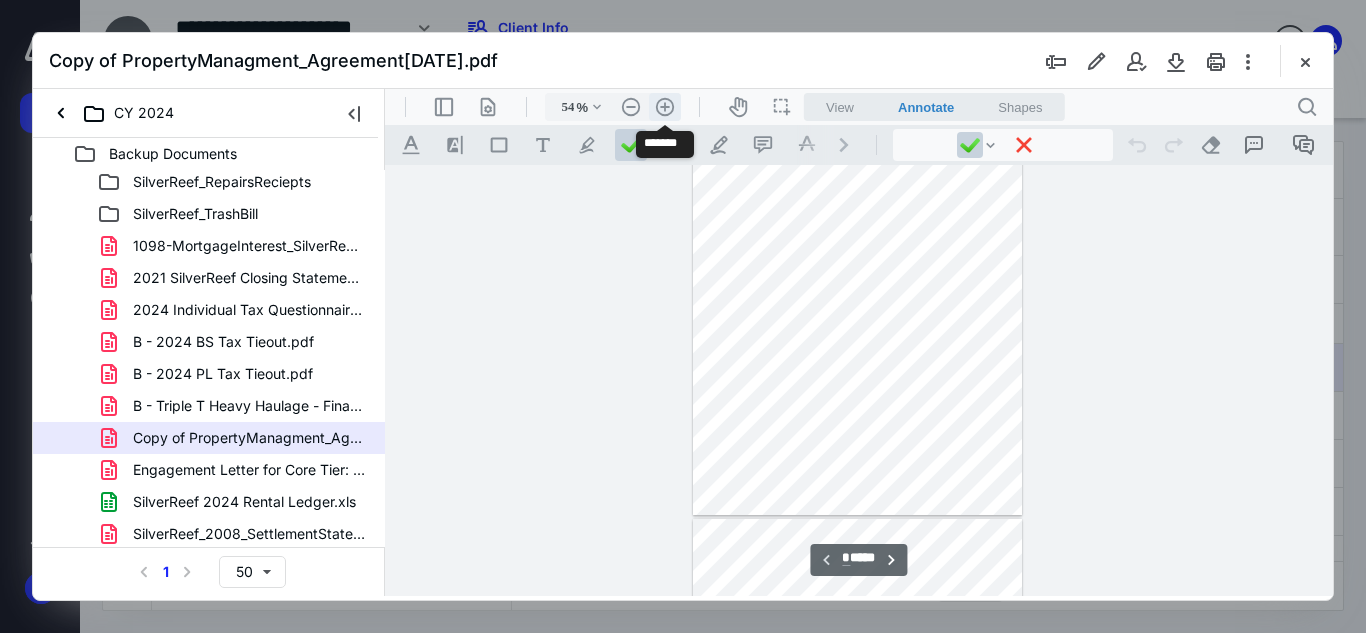 click on ".cls-1{fill:#abb0c4;} icon - header - zoom - in - line" at bounding box center [665, 107] 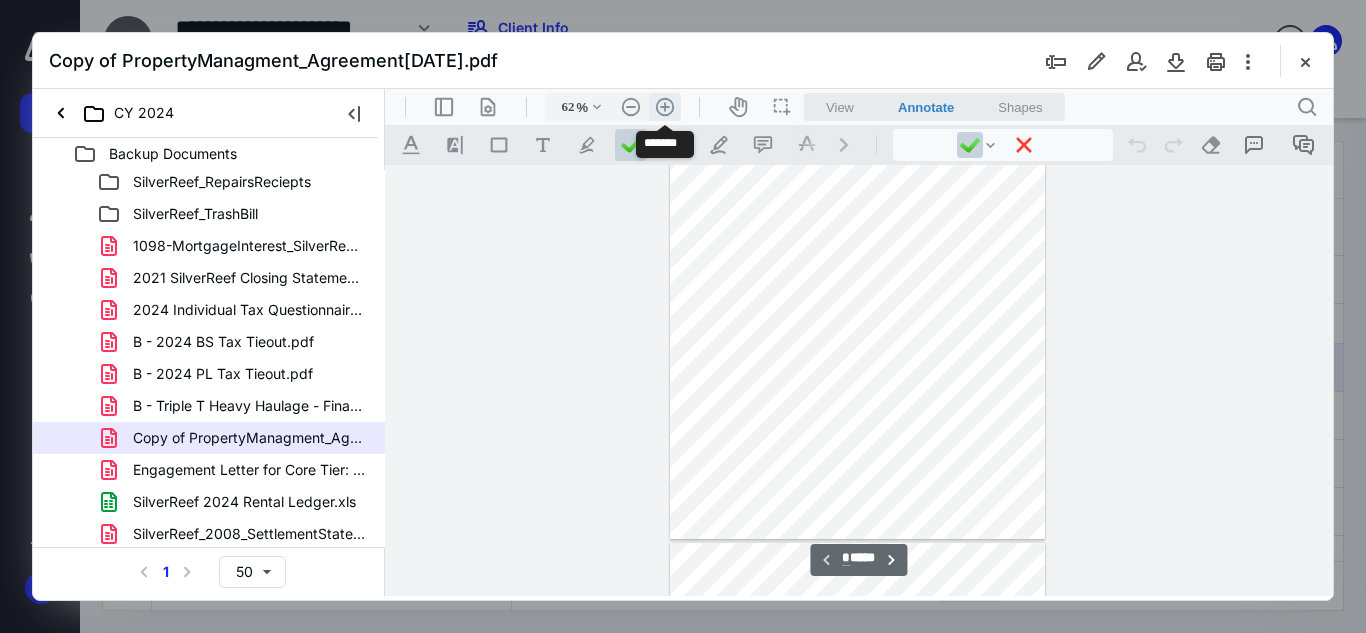 click on ".cls-1{fill:#abb0c4;} icon - header - zoom - in - line" at bounding box center (665, 107) 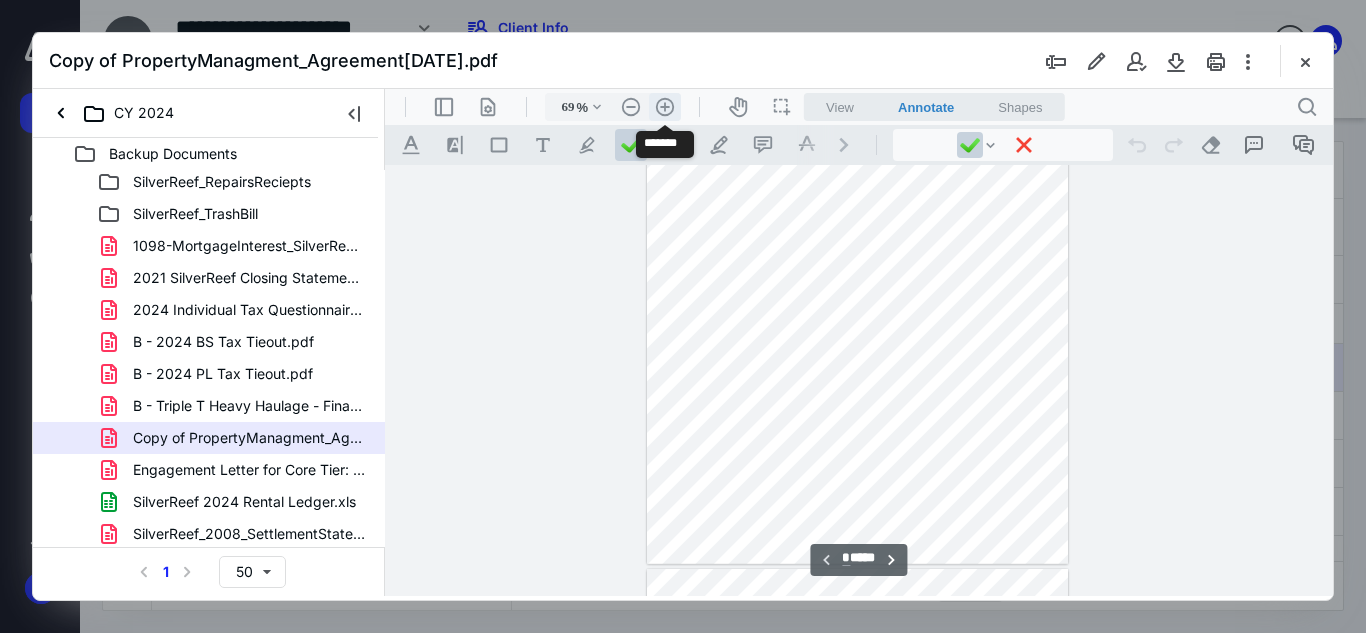 click on ".cls-1{fill:#abb0c4;} icon - header - zoom - in - line" at bounding box center [665, 107] 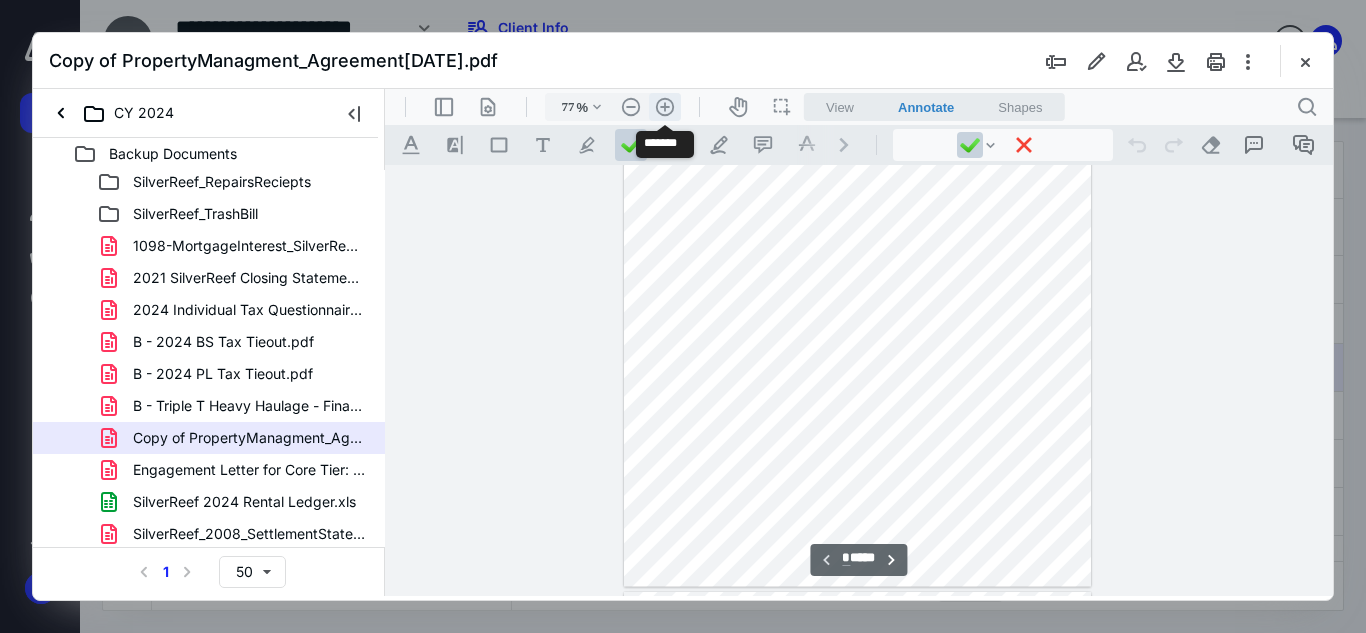 click on ".cls-1{fill:#abb0c4;} icon - header - zoom - in - line" at bounding box center [665, 107] 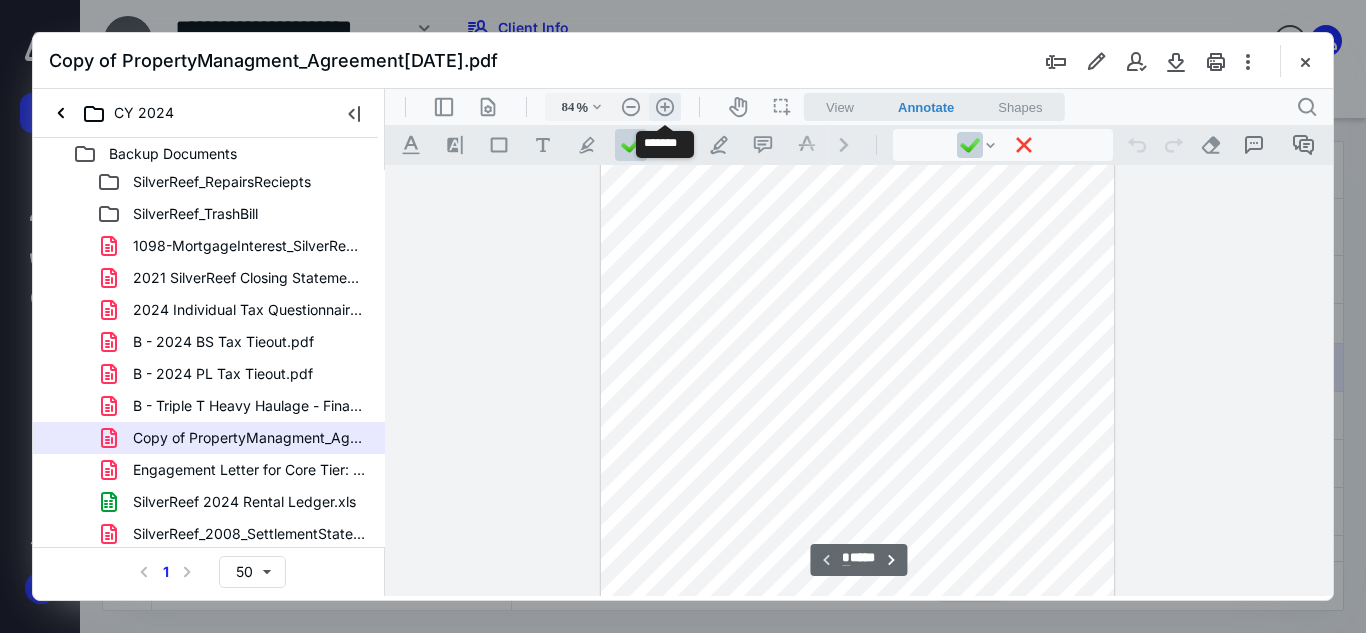 click on ".cls-1{fill:#abb0c4;} icon - header - zoom - in - line" at bounding box center (665, 107) 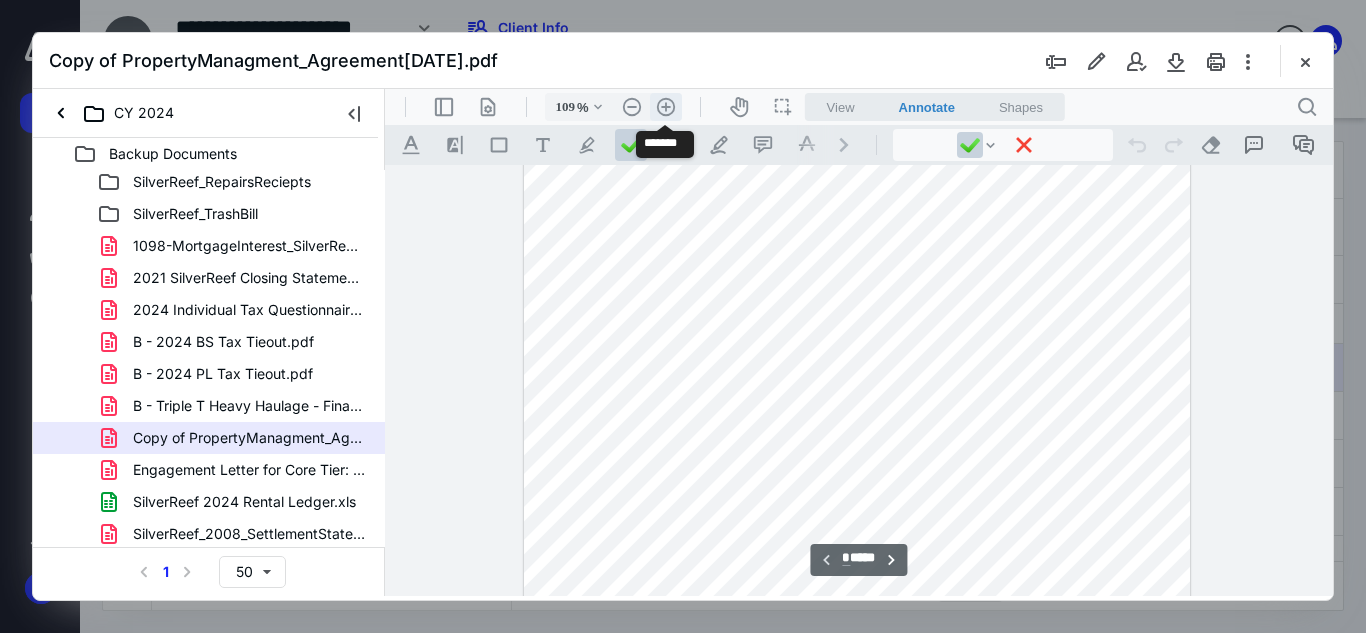 click on ".cls-1{fill:#abb0c4;} icon - header - zoom - in - line" at bounding box center [666, 107] 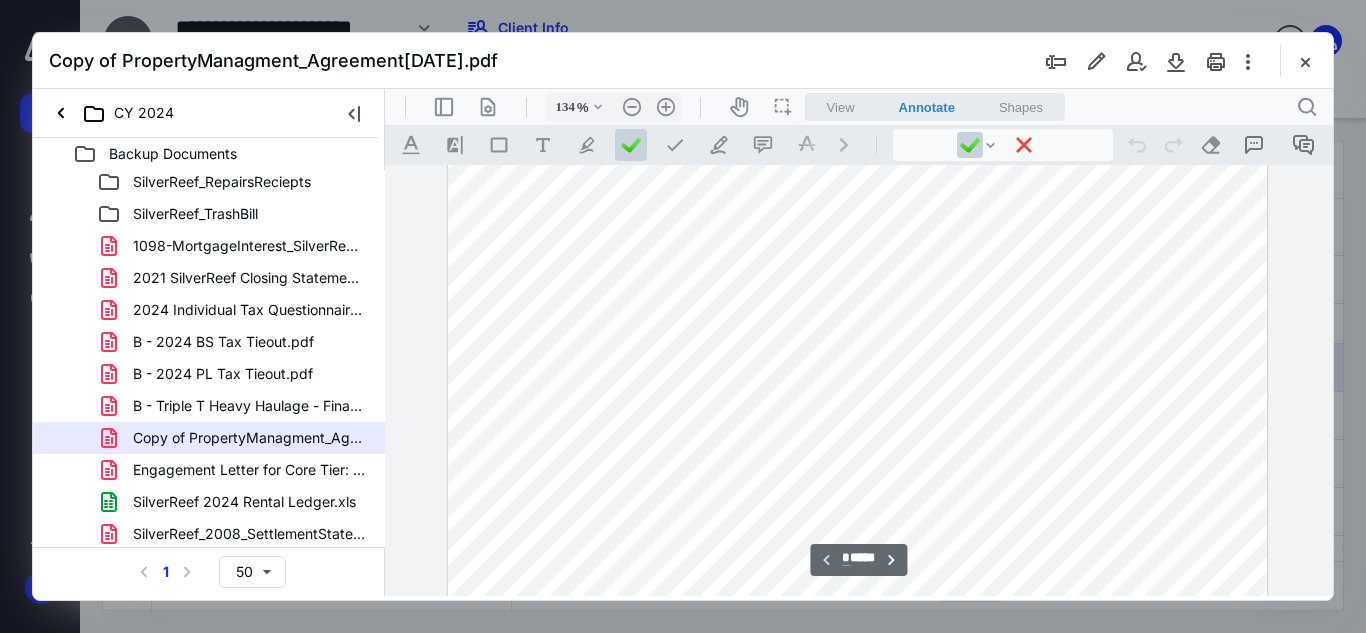 scroll, scrollTop: 0, scrollLeft: 0, axis: both 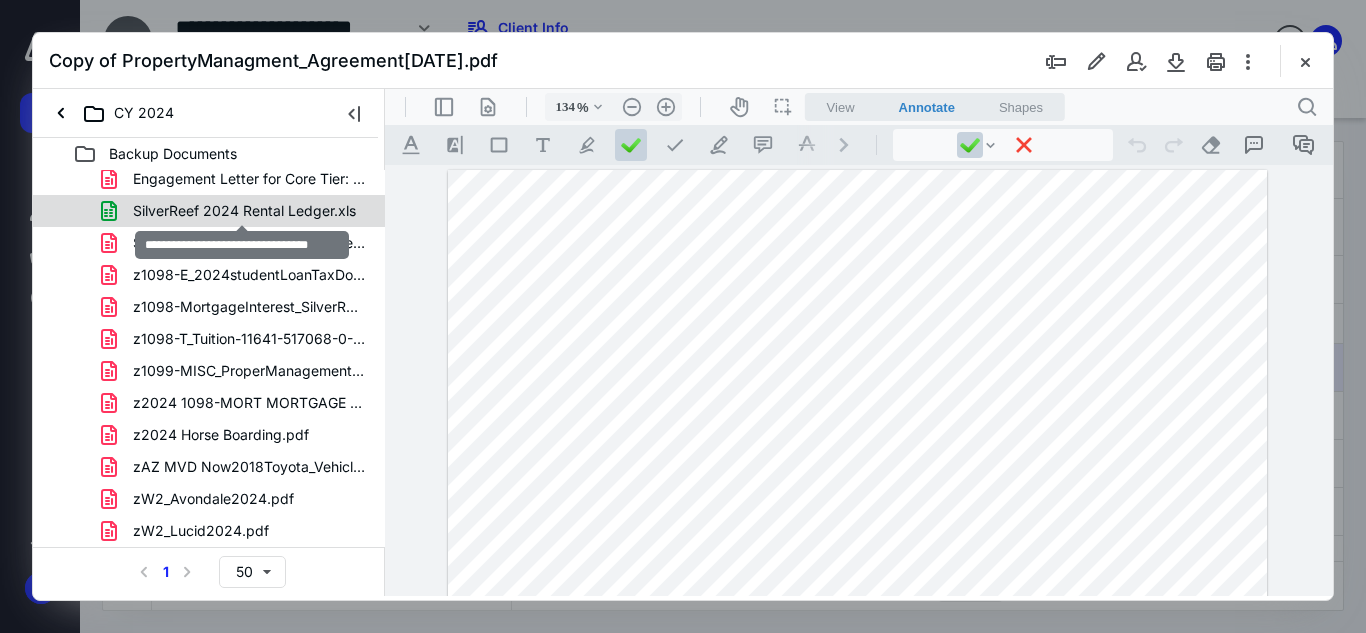 click on "SilverReef 2024 Rental Ledger.xls" at bounding box center (244, 211) 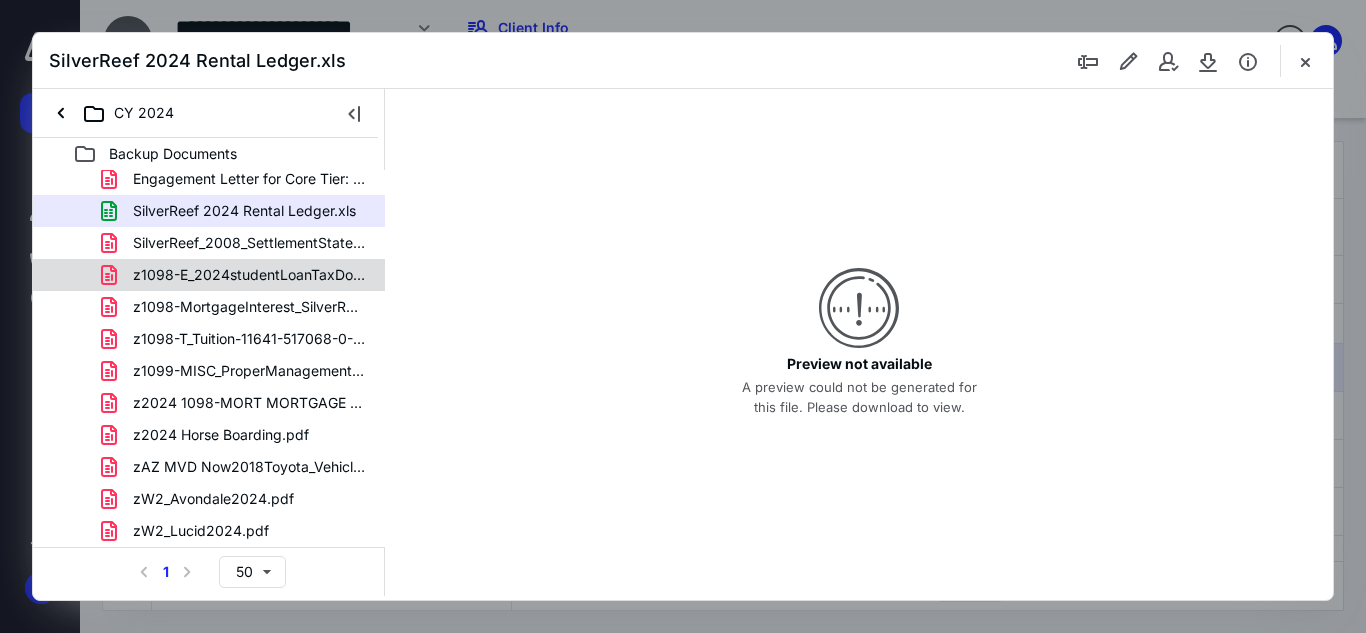 scroll, scrollTop: 0, scrollLeft: 0, axis: both 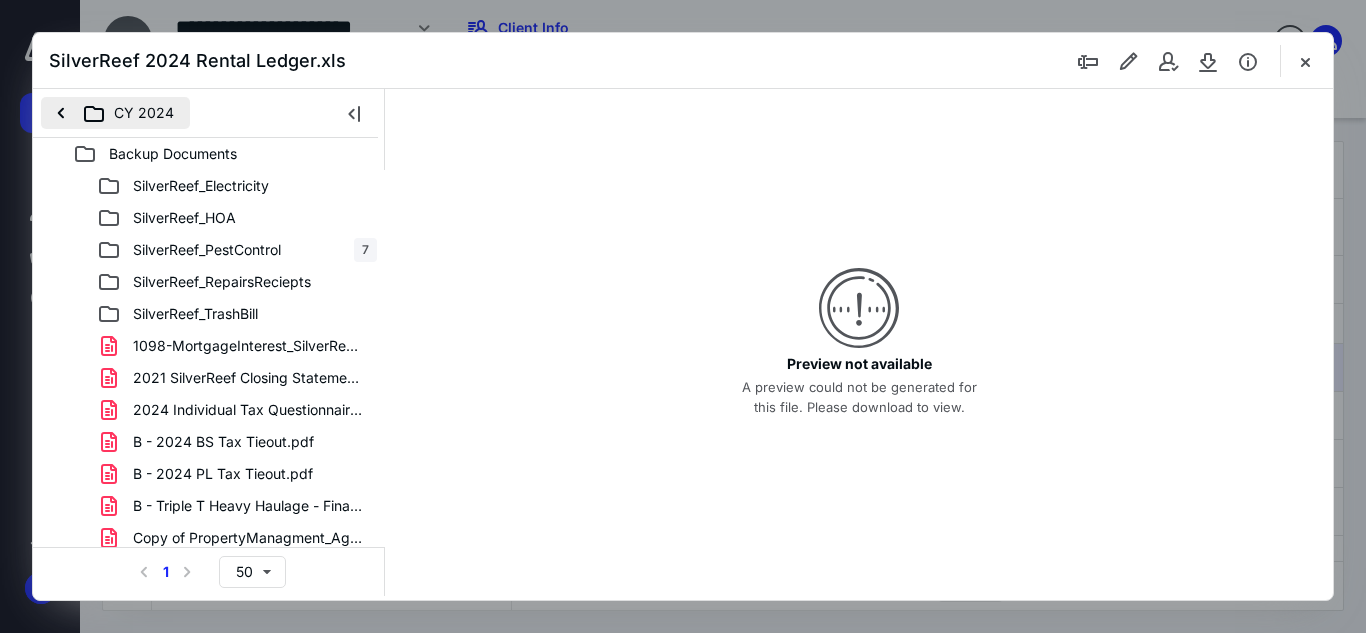 click on "CY 2024" at bounding box center (115, 113) 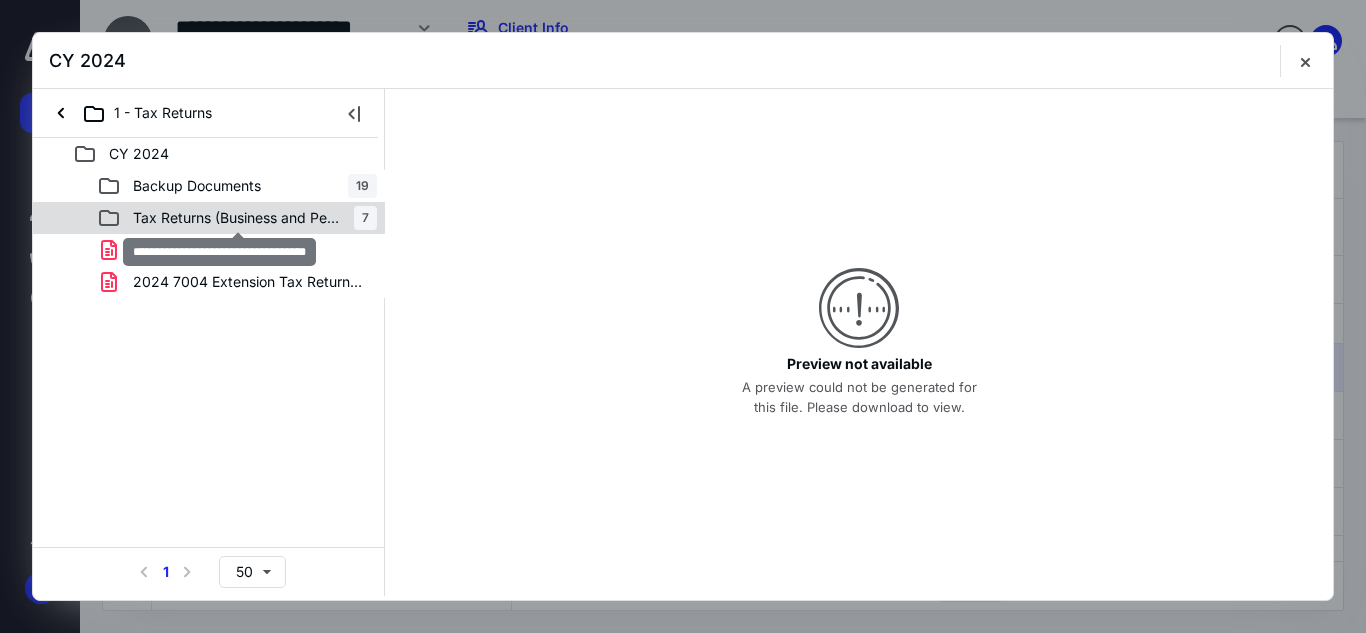 click on "Tax Returns (Business and Personal)" at bounding box center [237, 218] 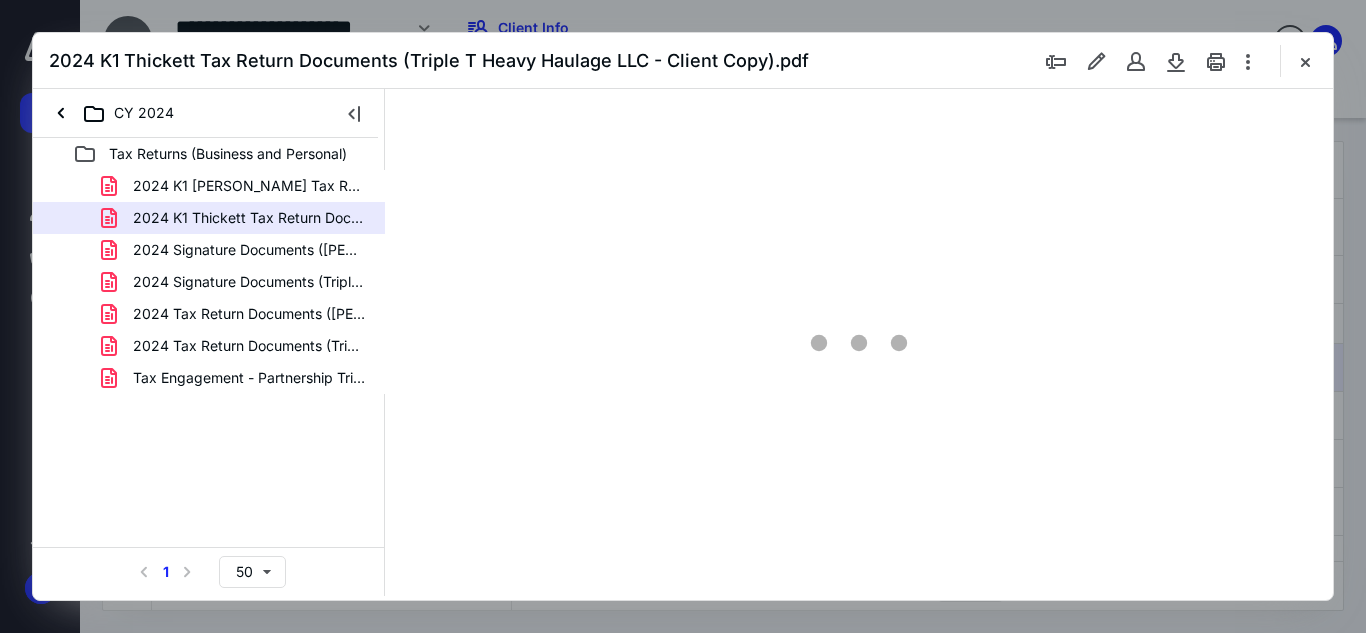 type on "54" 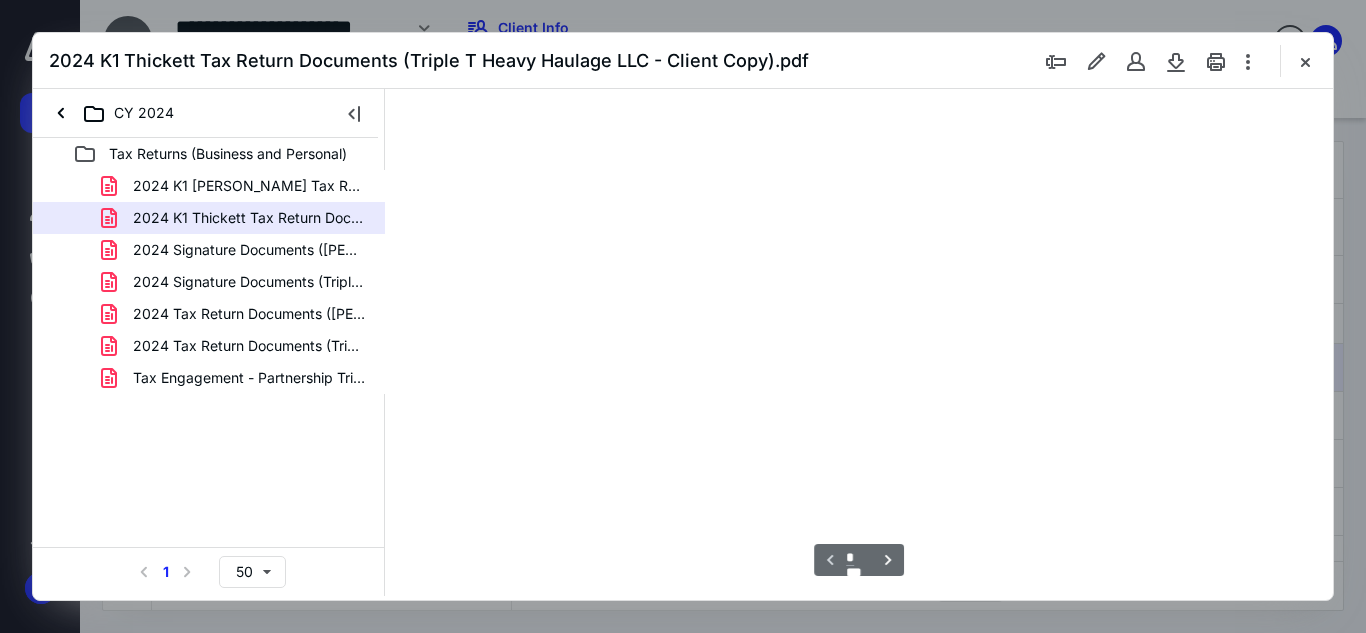 scroll, scrollTop: 78, scrollLeft: 0, axis: vertical 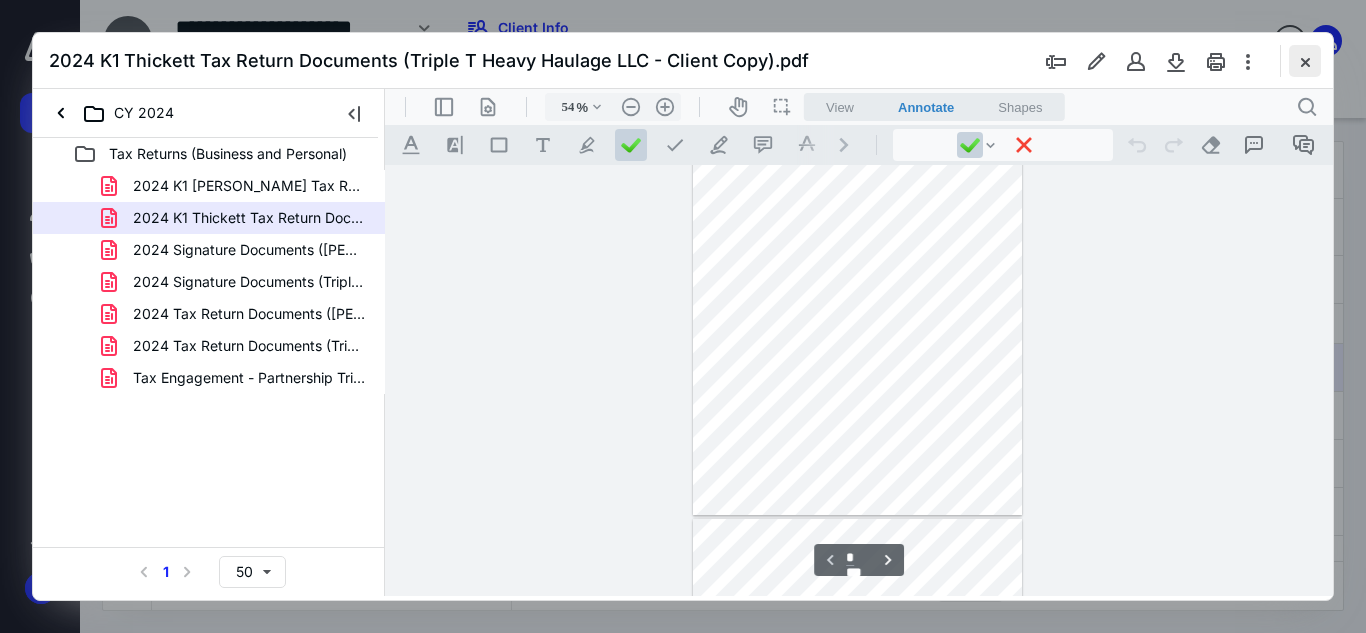 click at bounding box center (1305, 61) 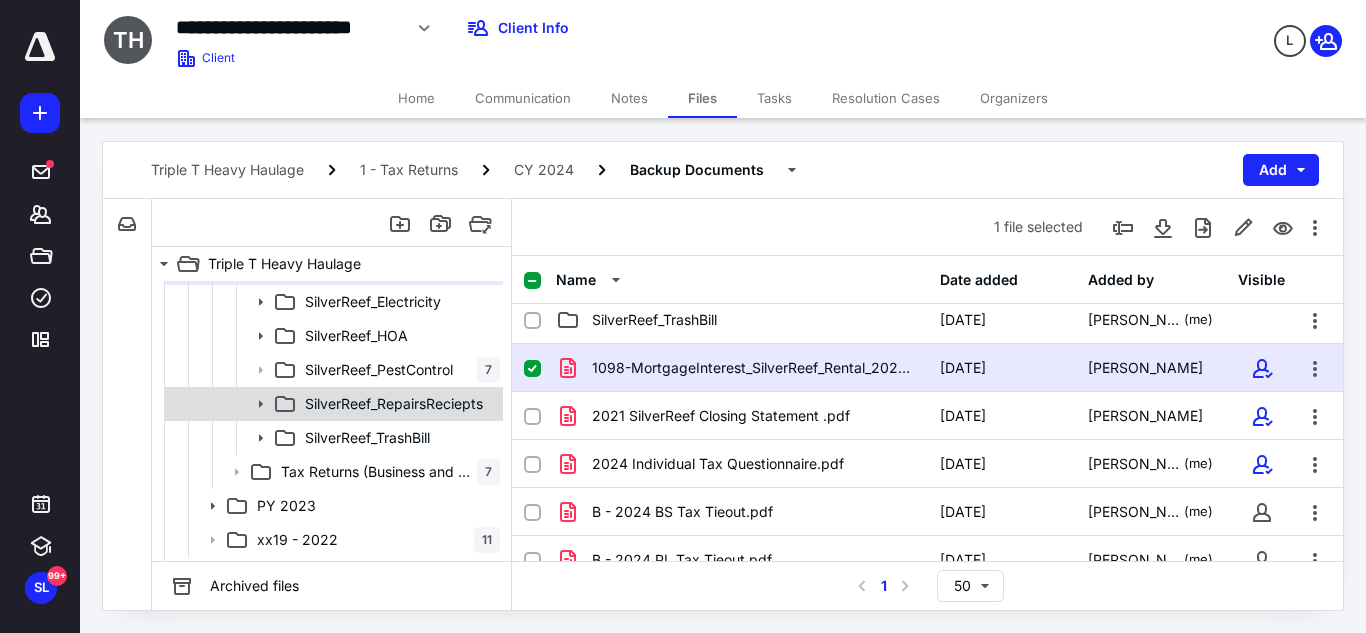 scroll, scrollTop: 130, scrollLeft: 0, axis: vertical 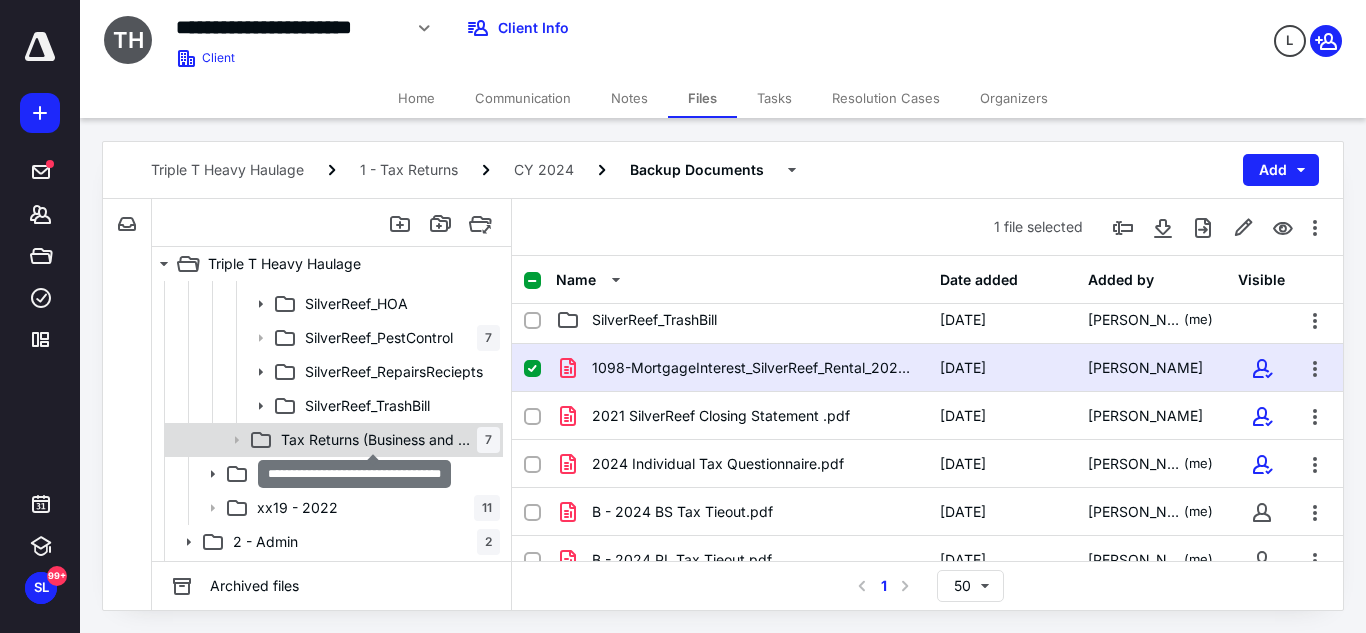click on "Tax Returns (Business and Personal)" at bounding box center (379, 440) 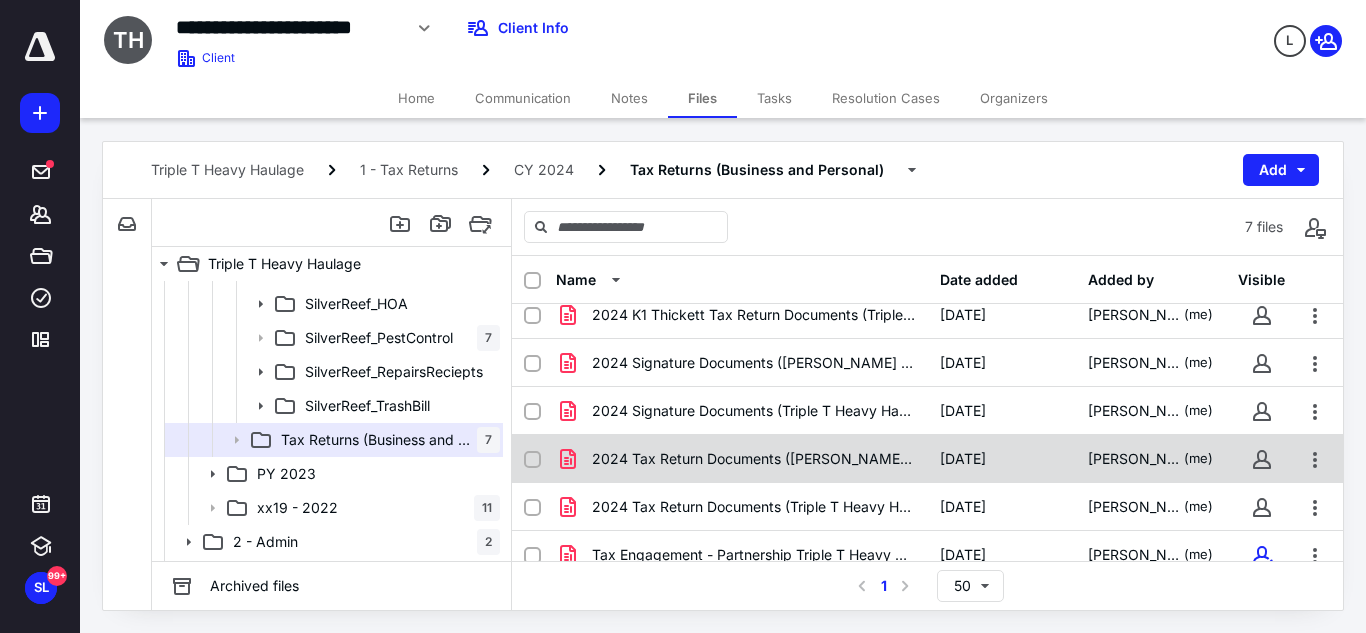 scroll, scrollTop: 79, scrollLeft: 0, axis: vertical 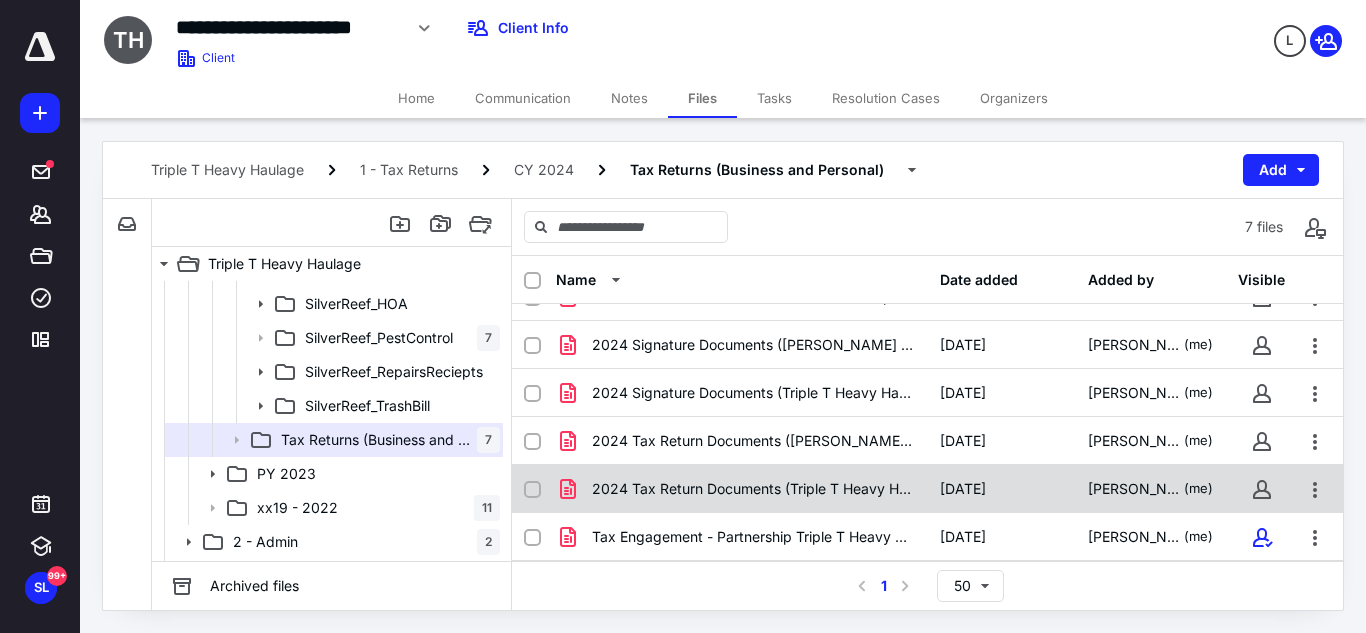 click at bounding box center (532, 490) 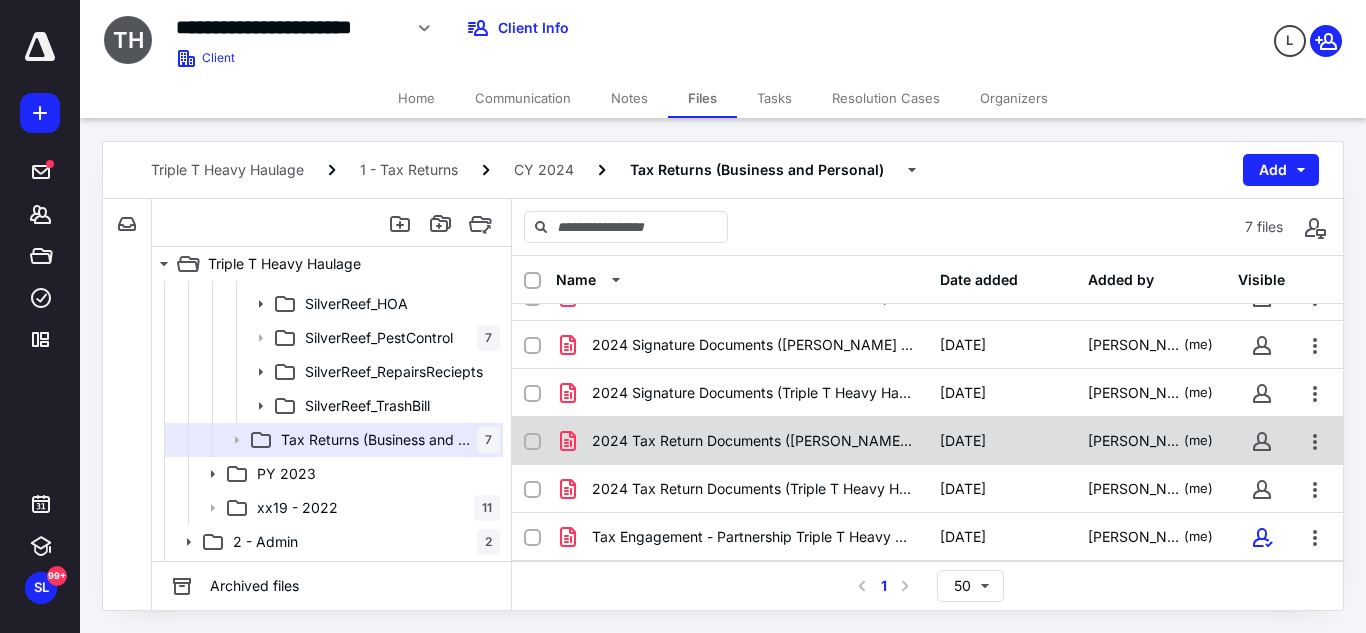 checkbox on "true" 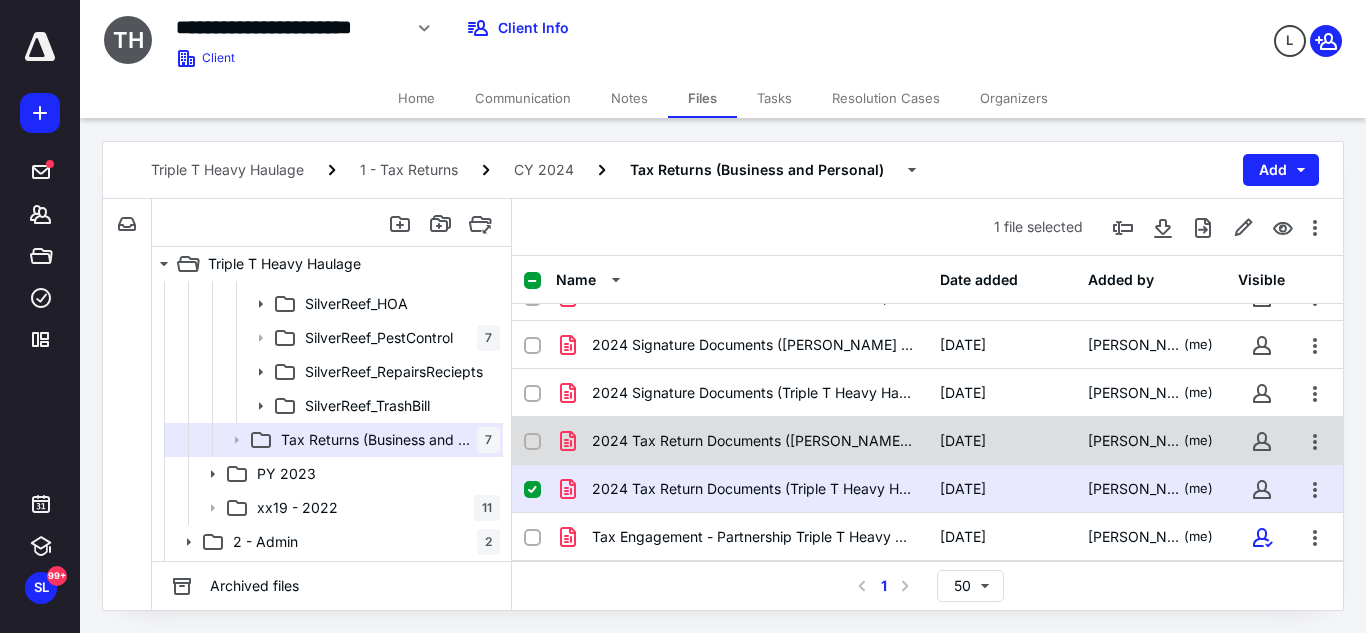 click 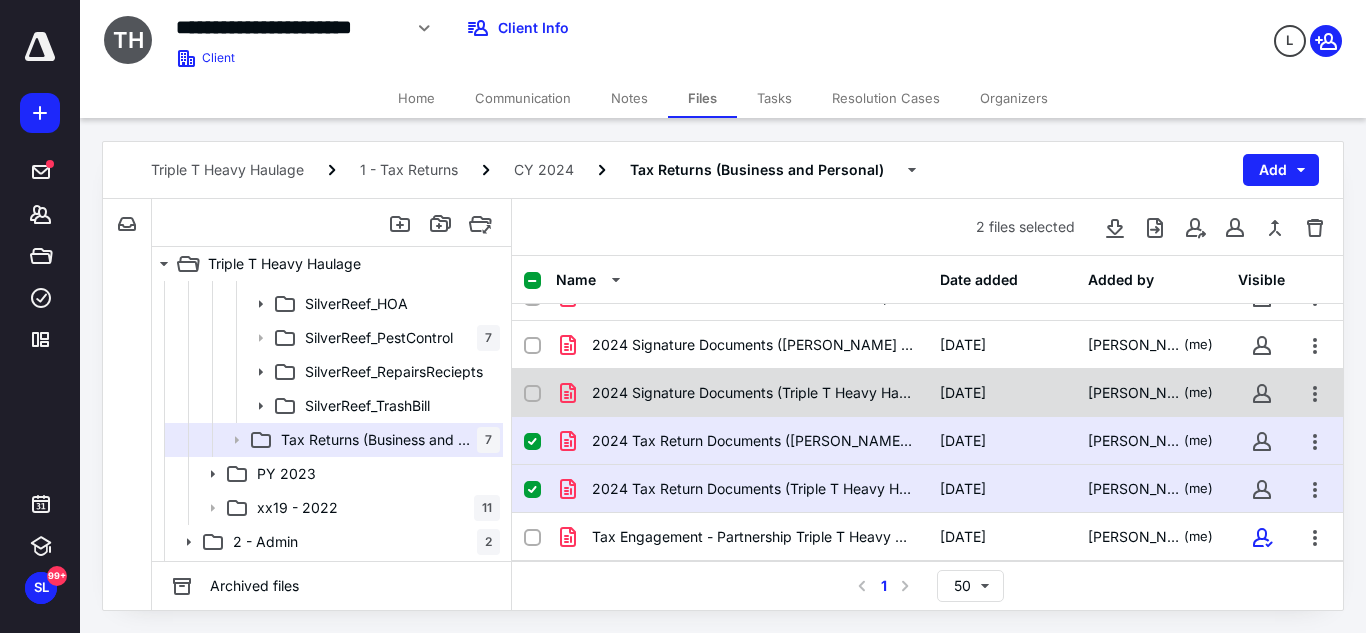 click at bounding box center (532, 394) 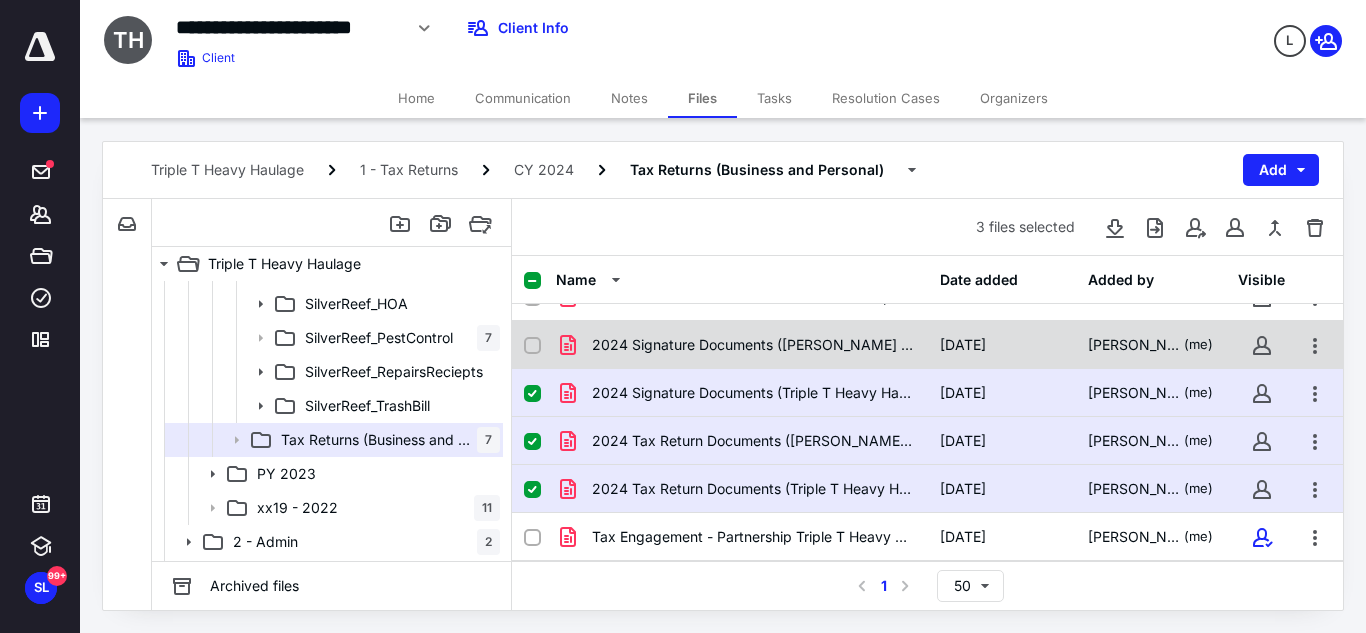 click 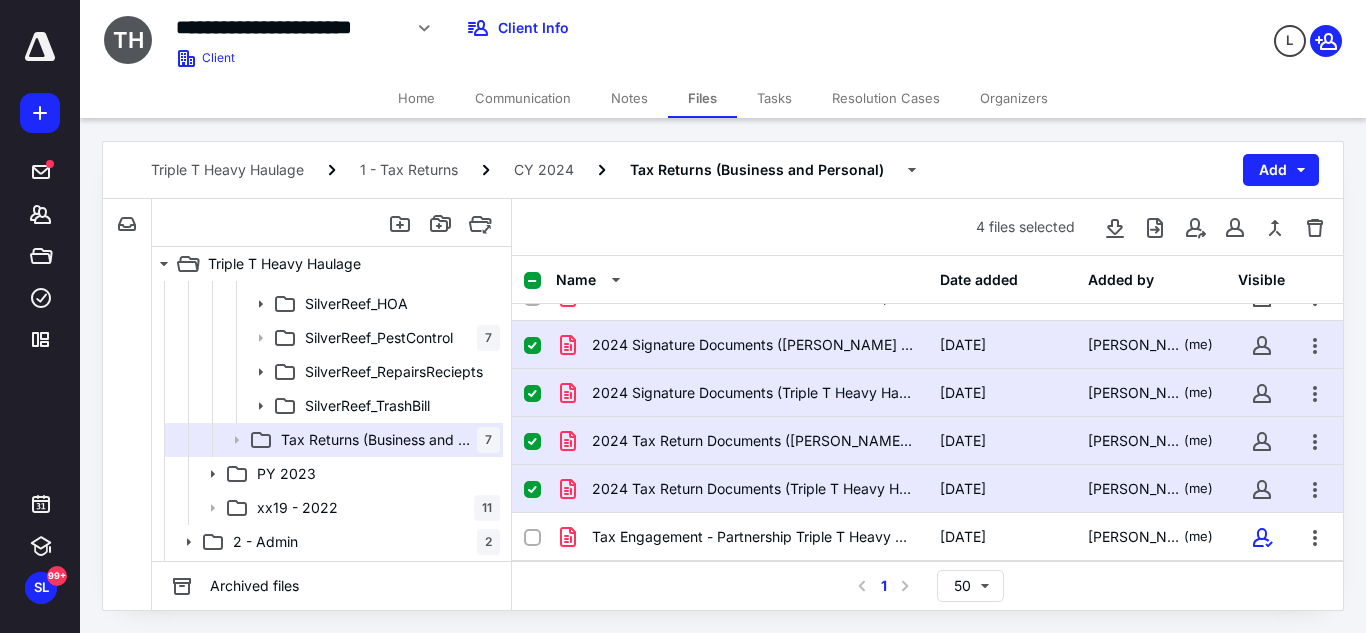 scroll, scrollTop: 0, scrollLeft: 0, axis: both 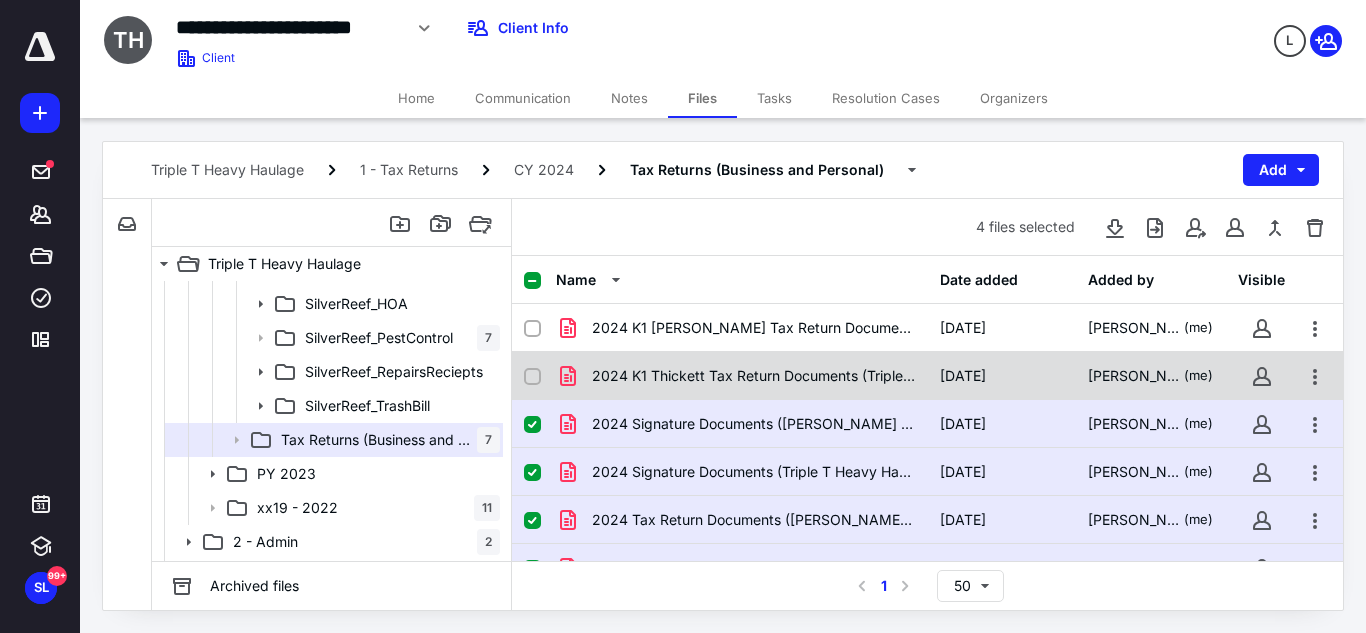 click 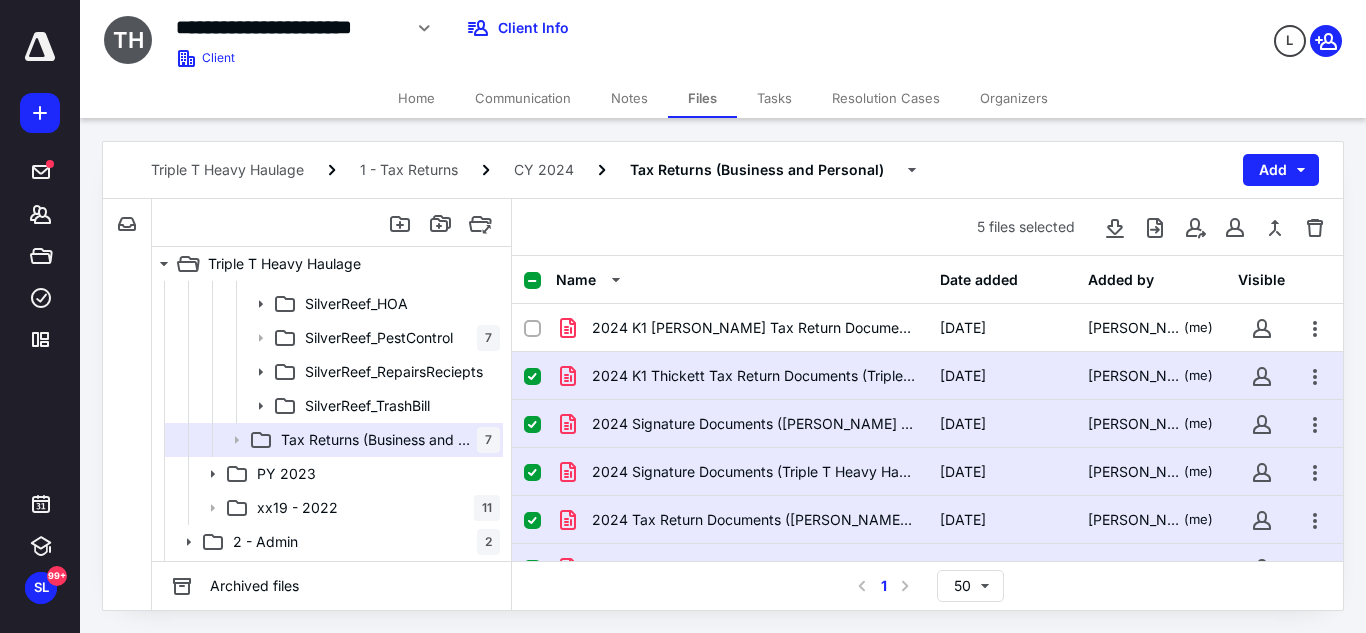 click 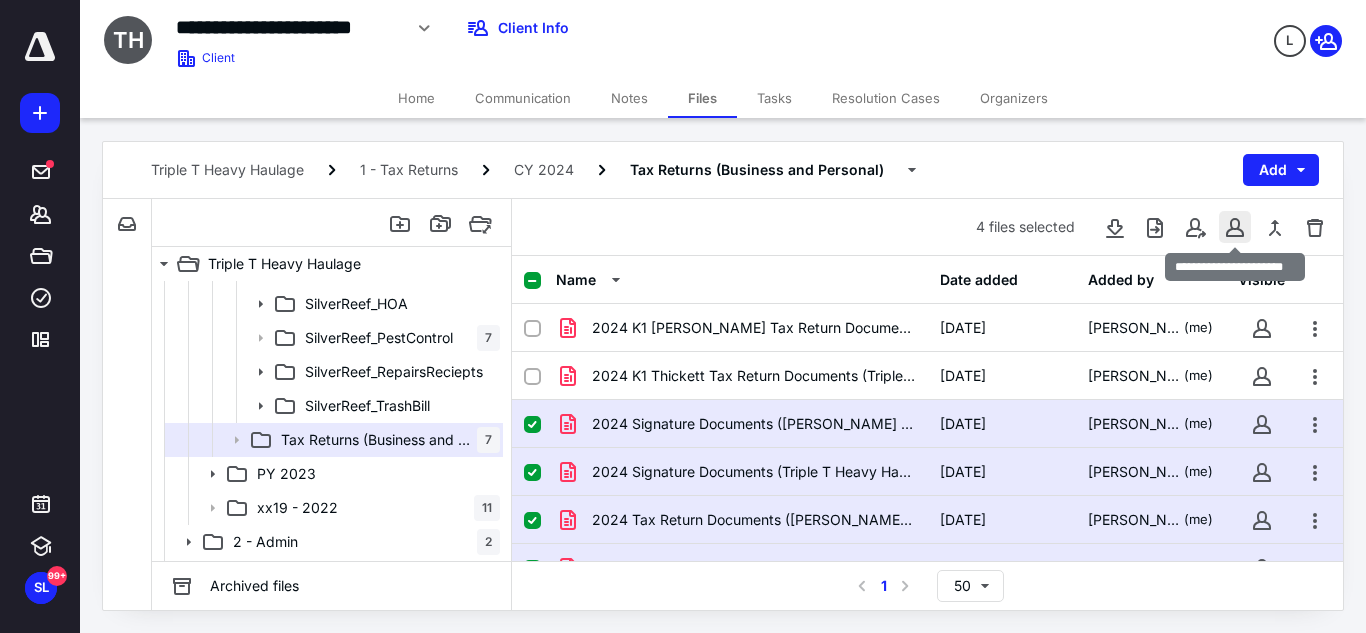 click at bounding box center (1235, 227) 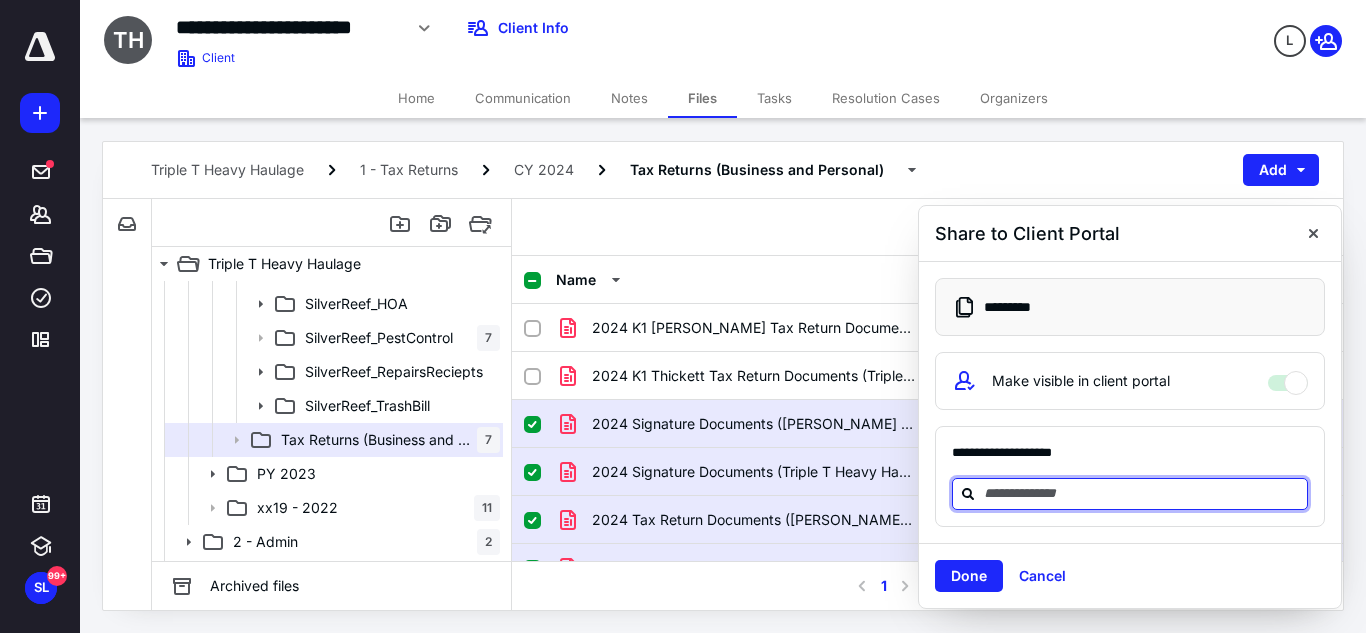 click at bounding box center (1142, 493) 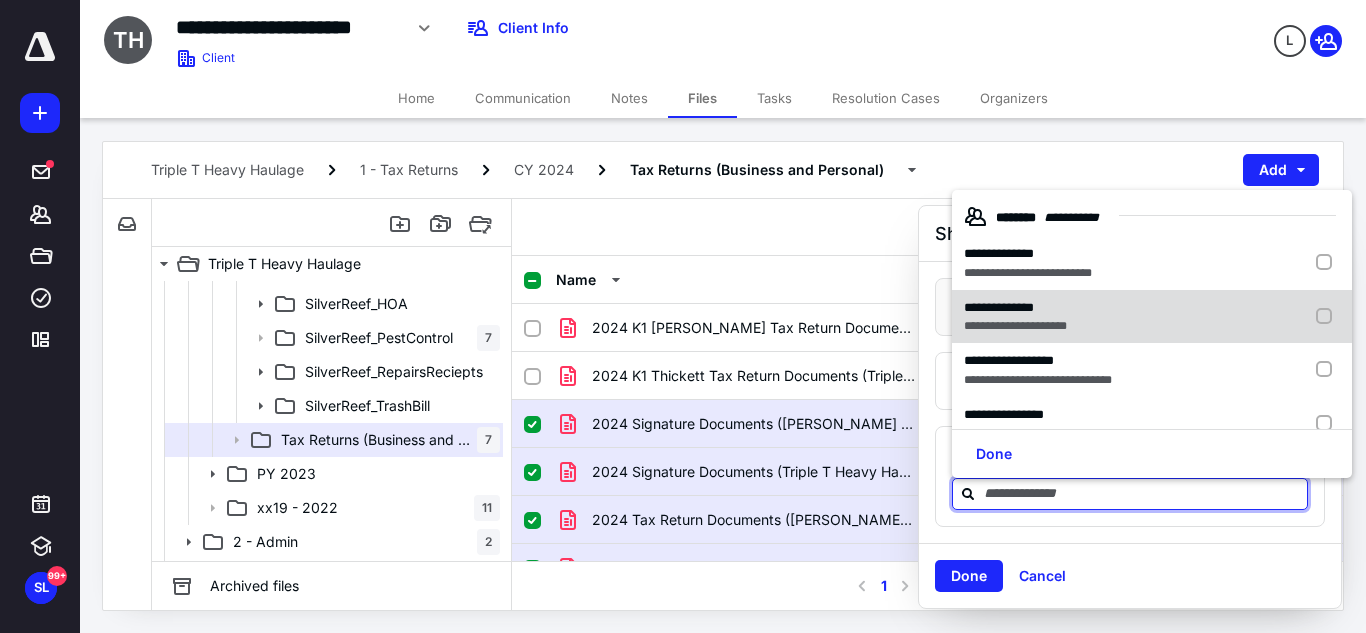 click at bounding box center (1328, 317) 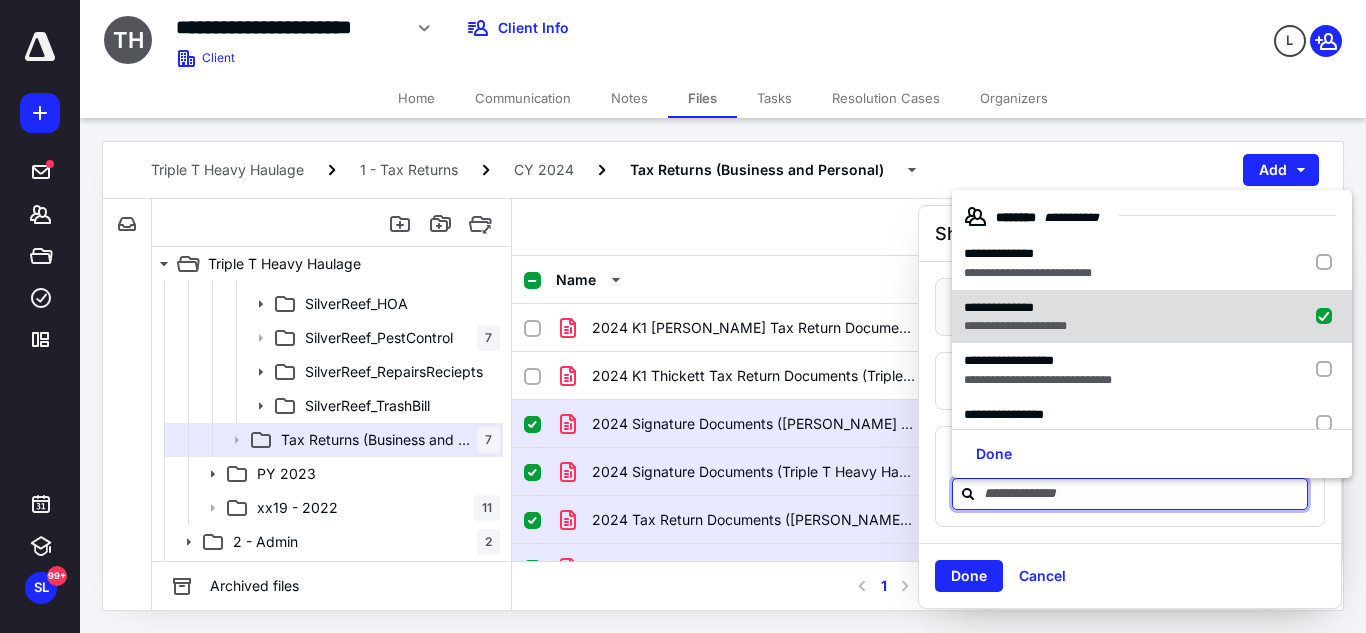 checkbox on "true" 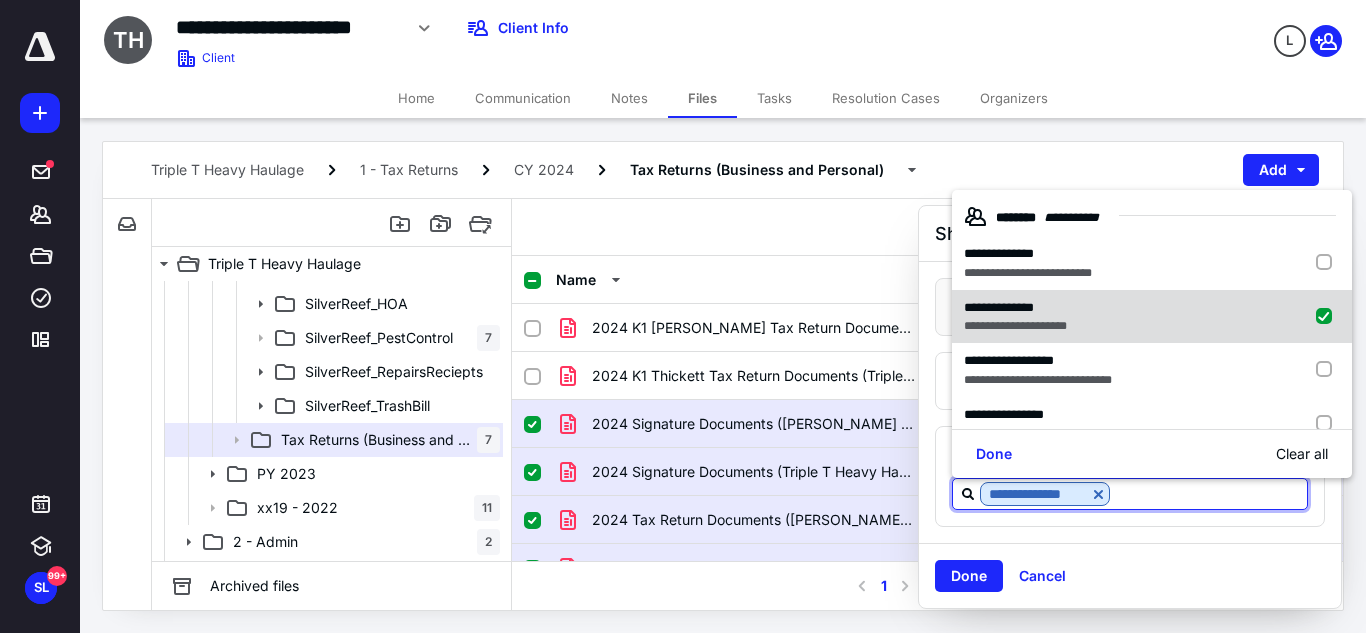 scroll, scrollTop: 29, scrollLeft: 0, axis: vertical 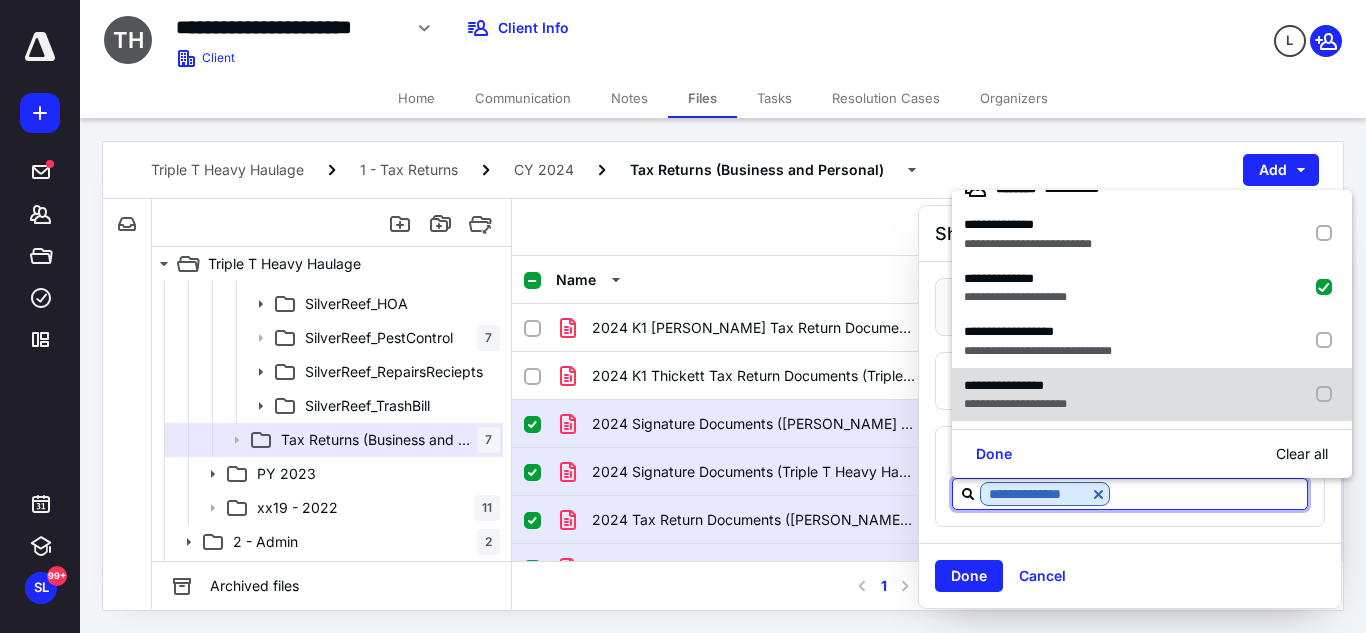 click at bounding box center [1328, 395] 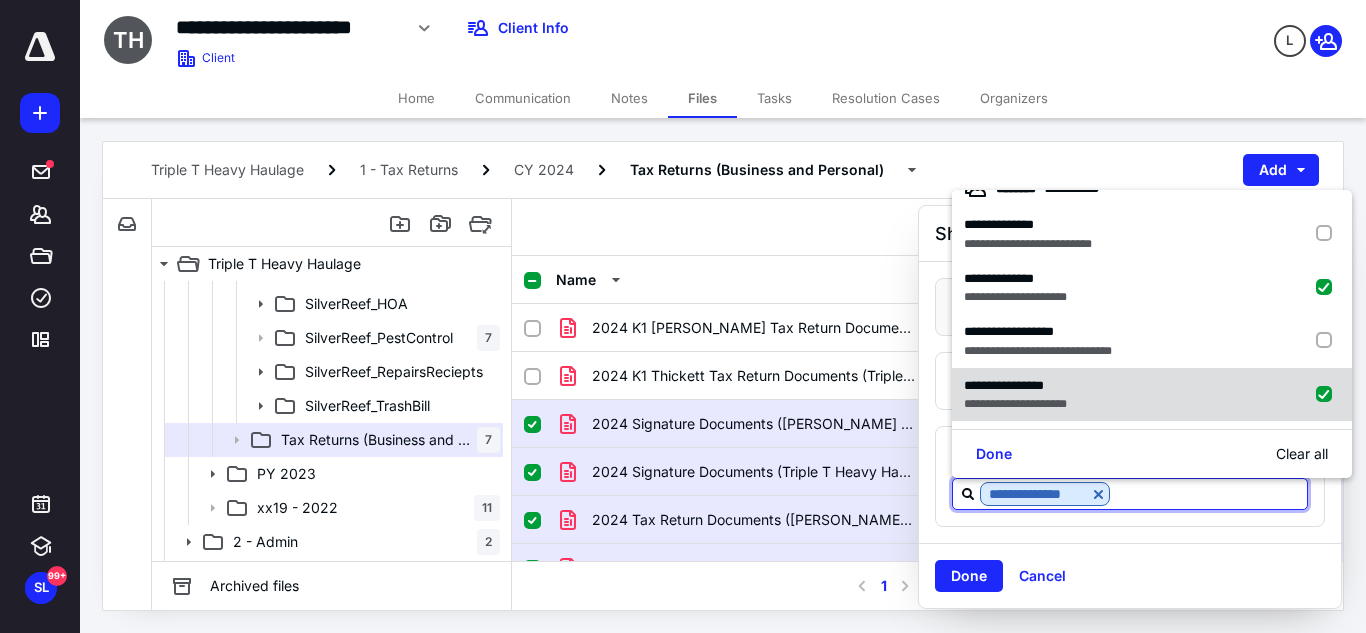 checkbox on "true" 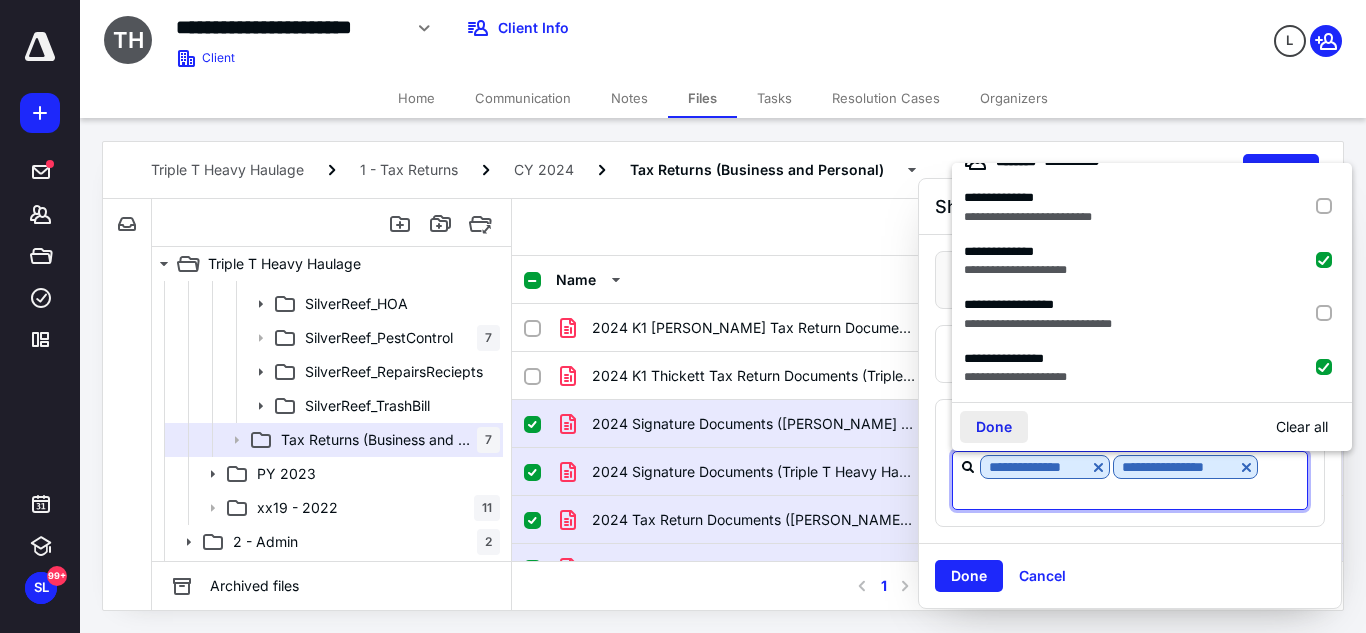 click on "Done" at bounding box center (994, 427) 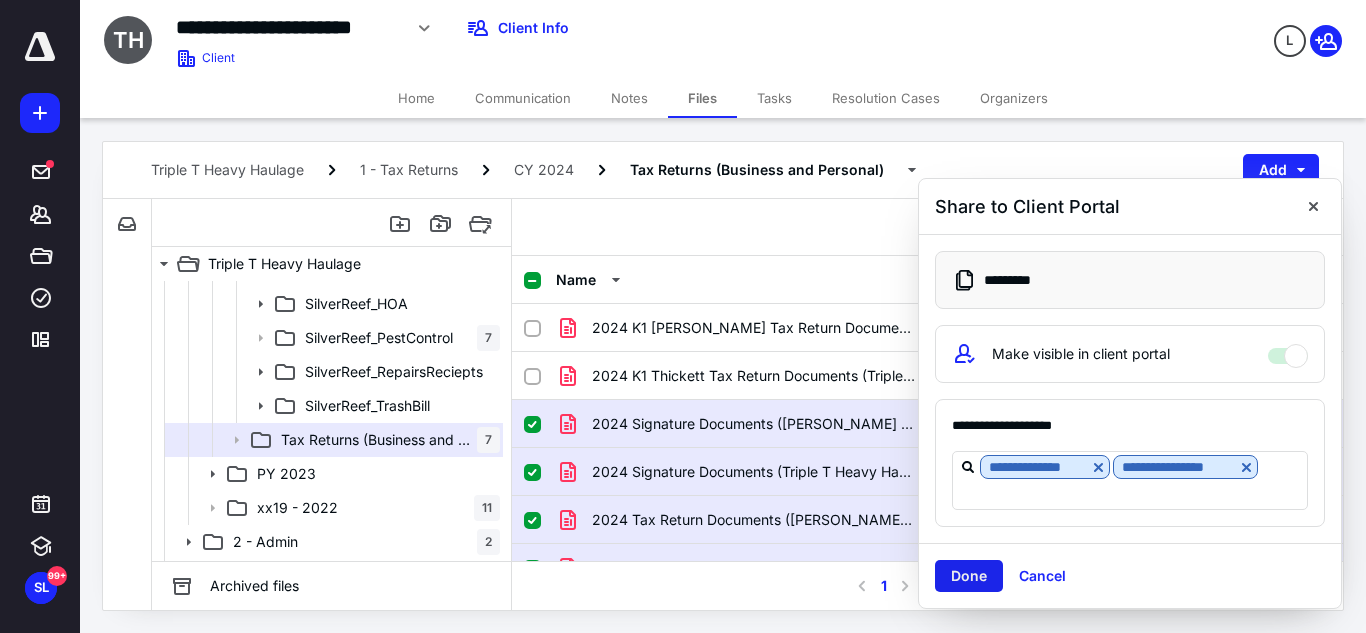 click on "Done" at bounding box center (969, 576) 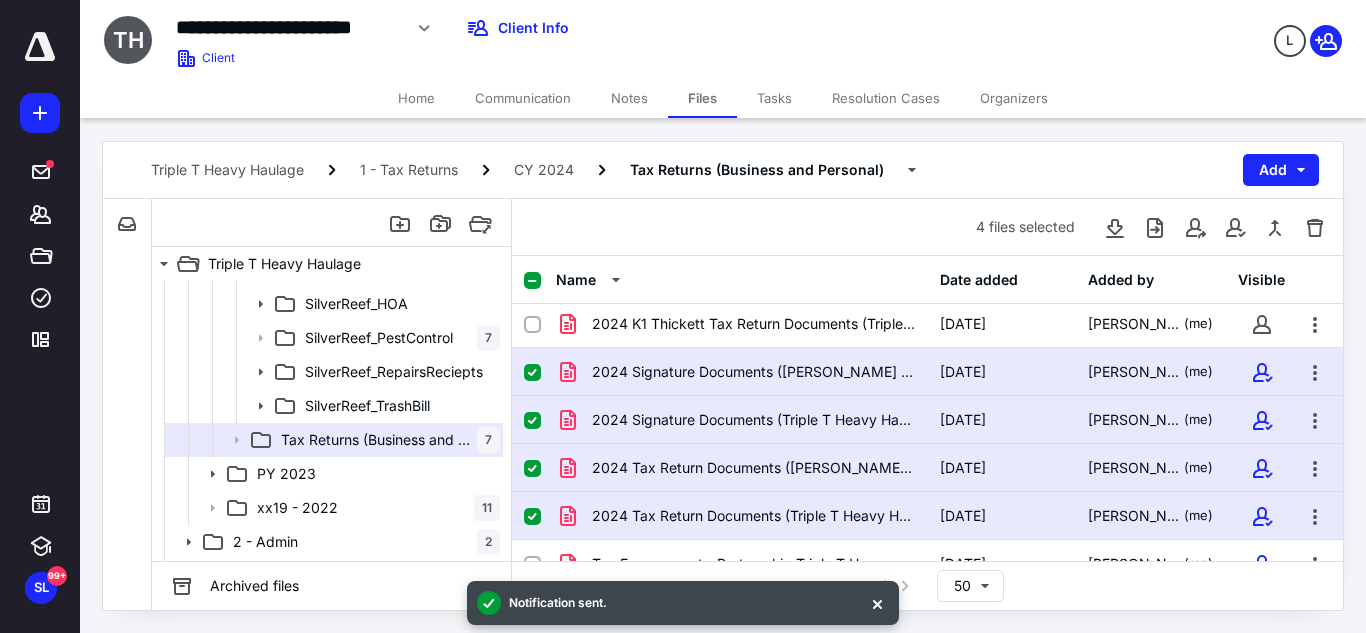 scroll, scrollTop: 79, scrollLeft: 0, axis: vertical 